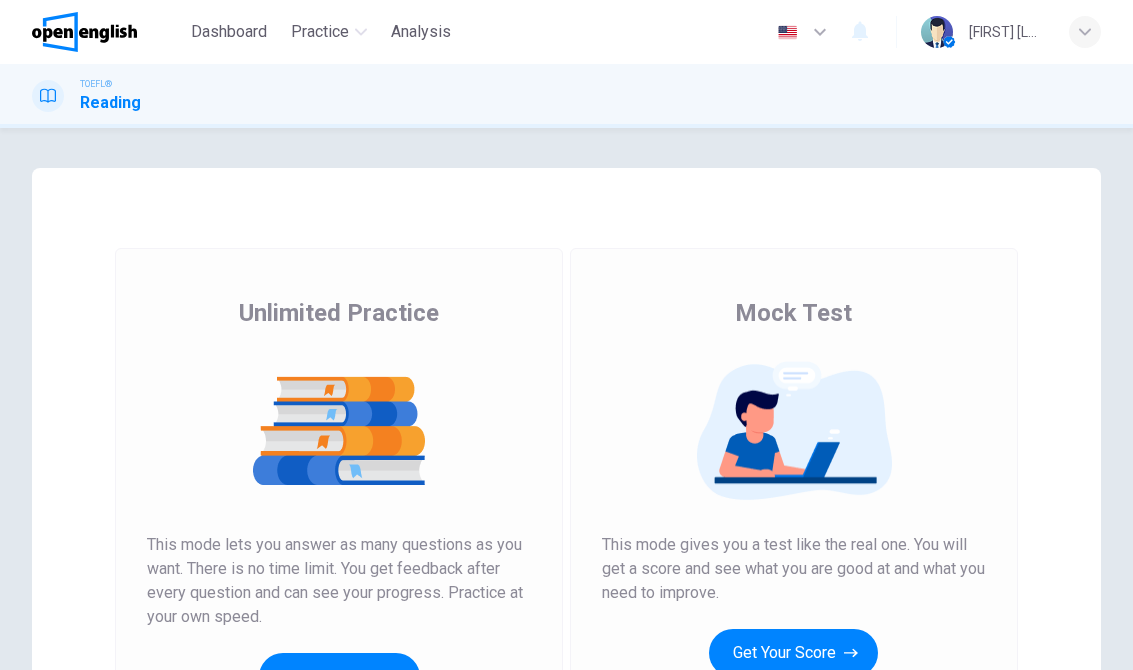 scroll, scrollTop: 0, scrollLeft: 0, axis: both 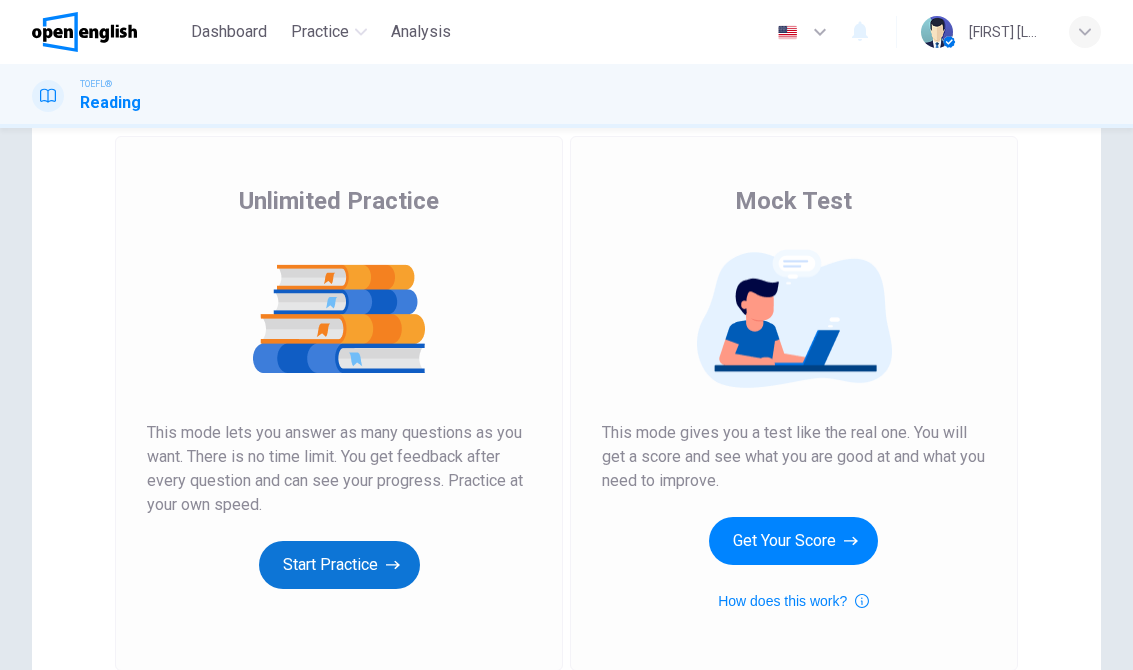 click on "Start Practice" at bounding box center [339, 565] 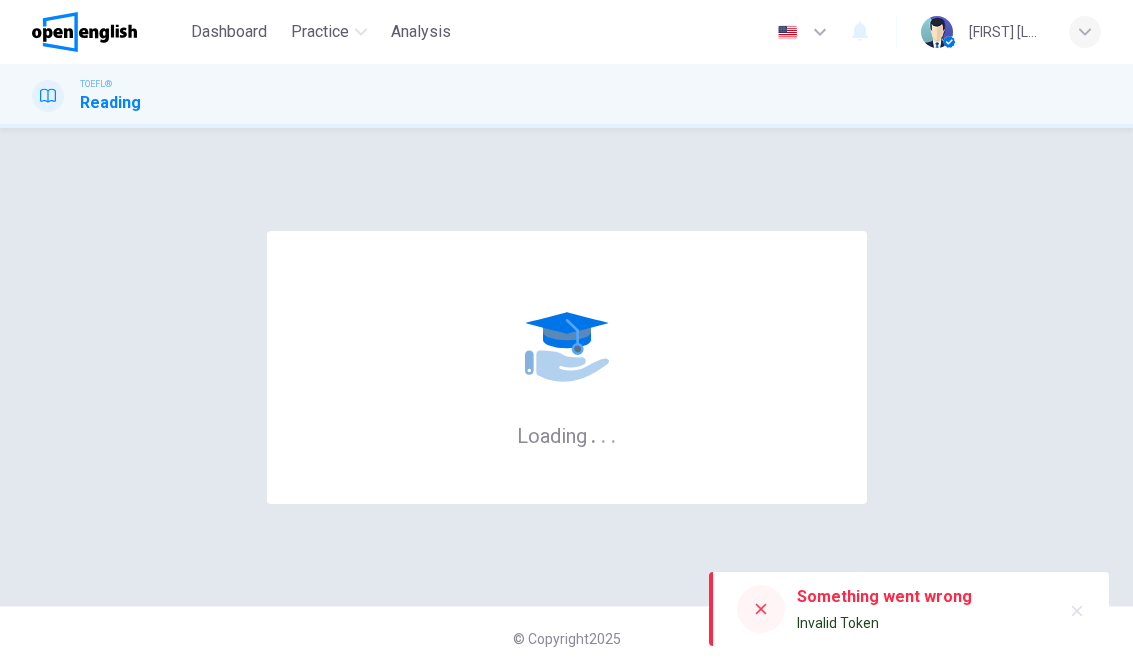 scroll, scrollTop: 0, scrollLeft: 0, axis: both 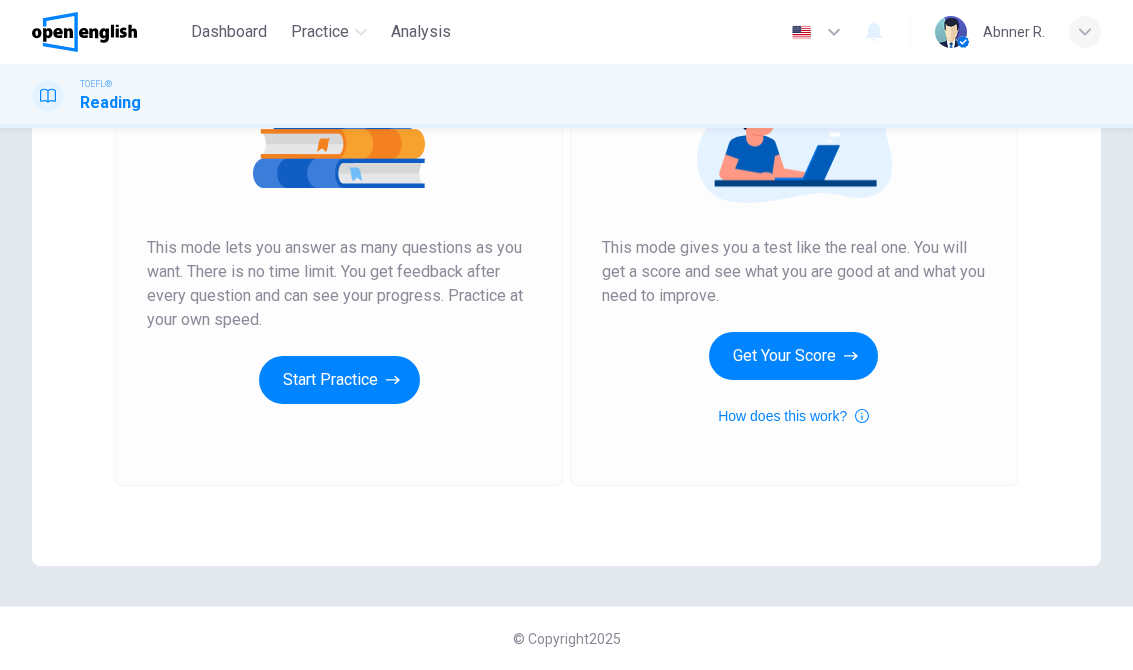 click on "Unlimited Practice This mode lets you answer as many questions as you want. There is no time limit. You get feedback after every question and can see your progress. Practice at your own speed. Start Practice" at bounding box center (339, 202) 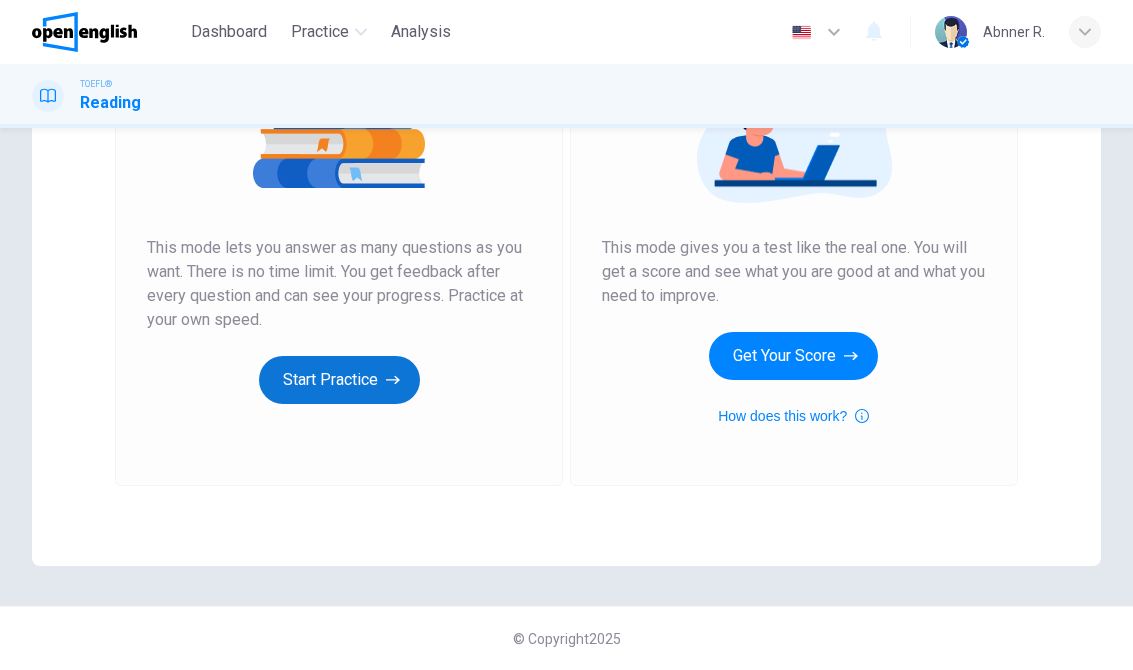 click on "Start Practice" at bounding box center [339, 380] 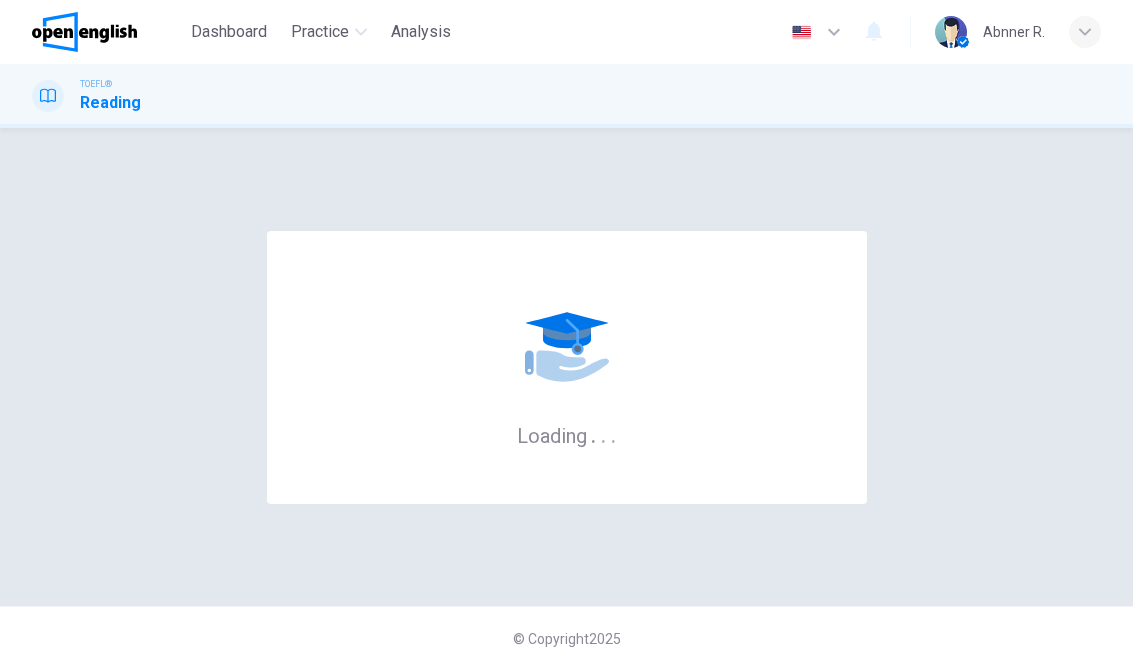 scroll, scrollTop: 0, scrollLeft: 0, axis: both 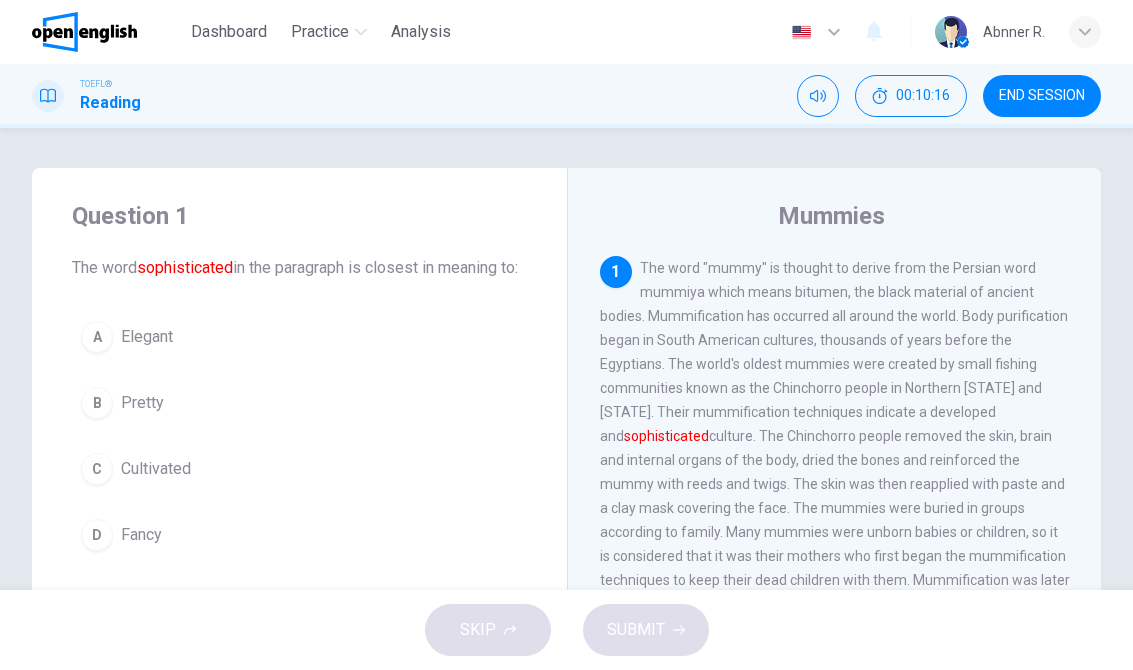 click on "Cultivated" at bounding box center [147, 337] 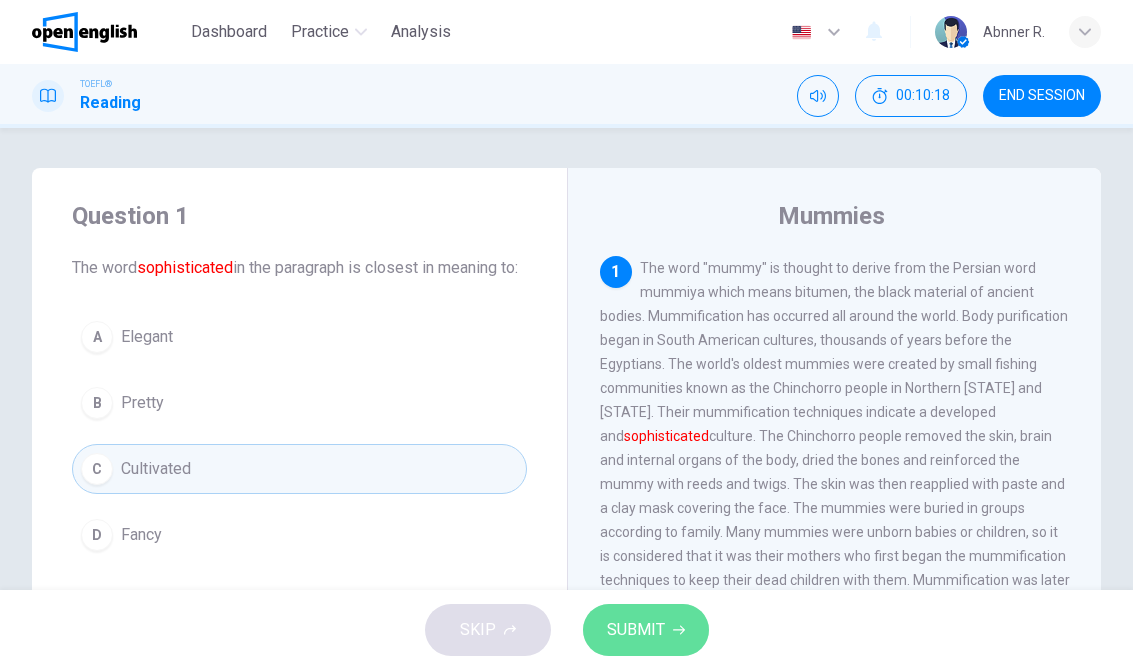 click on "SUBMIT" at bounding box center (636, 630) 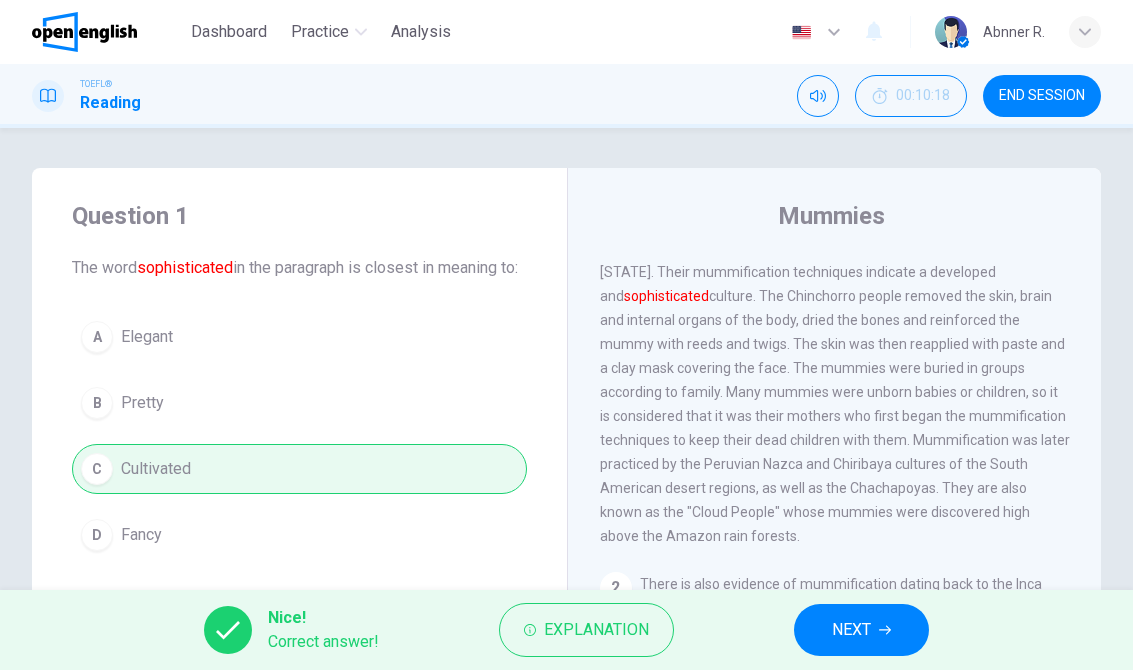 scroll, scrollTop: 145, scrollLeft: 0, axis: vertical 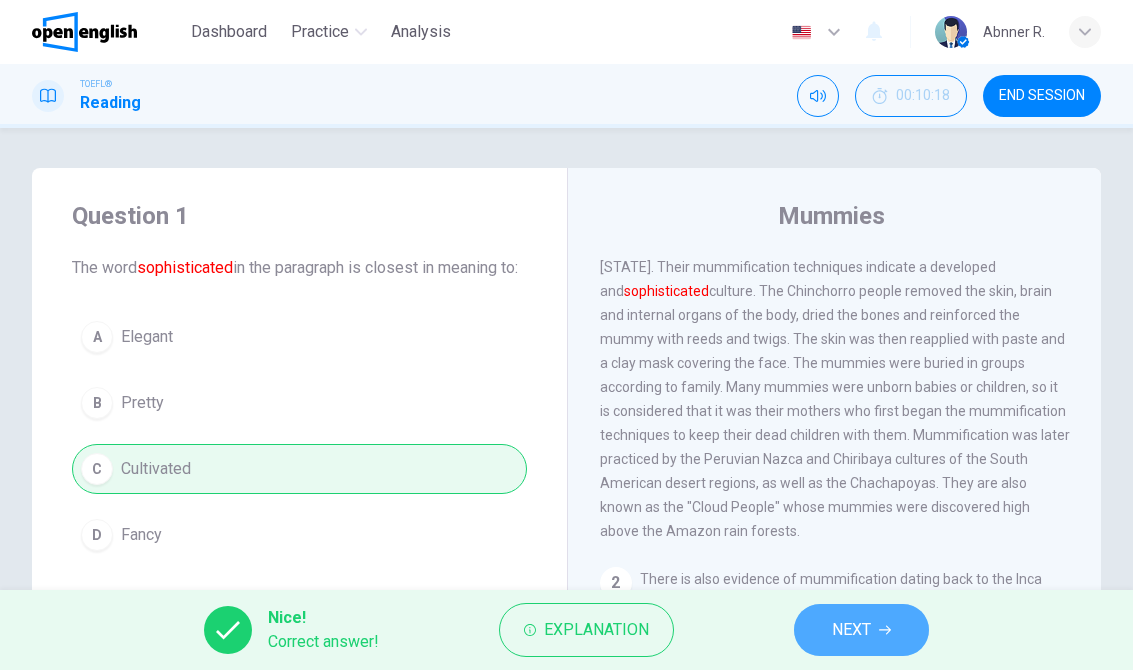 click on "NEXT" at bounding box center (861, 630) 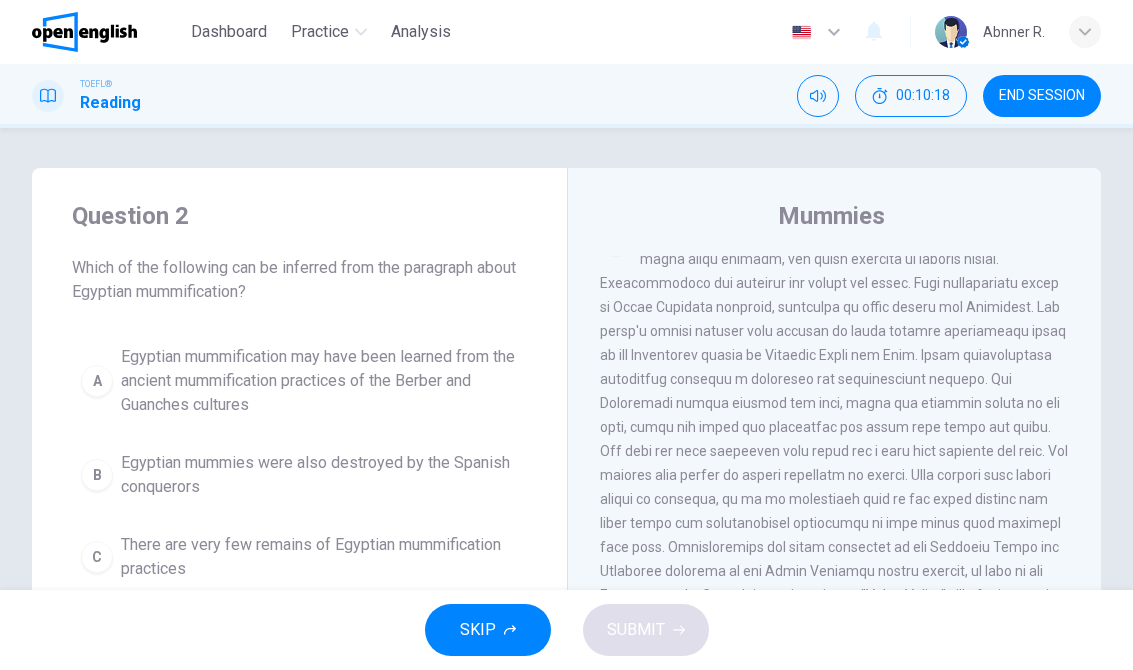 scroll, scrollTop: 0, scrollLeft: 0, axis: both 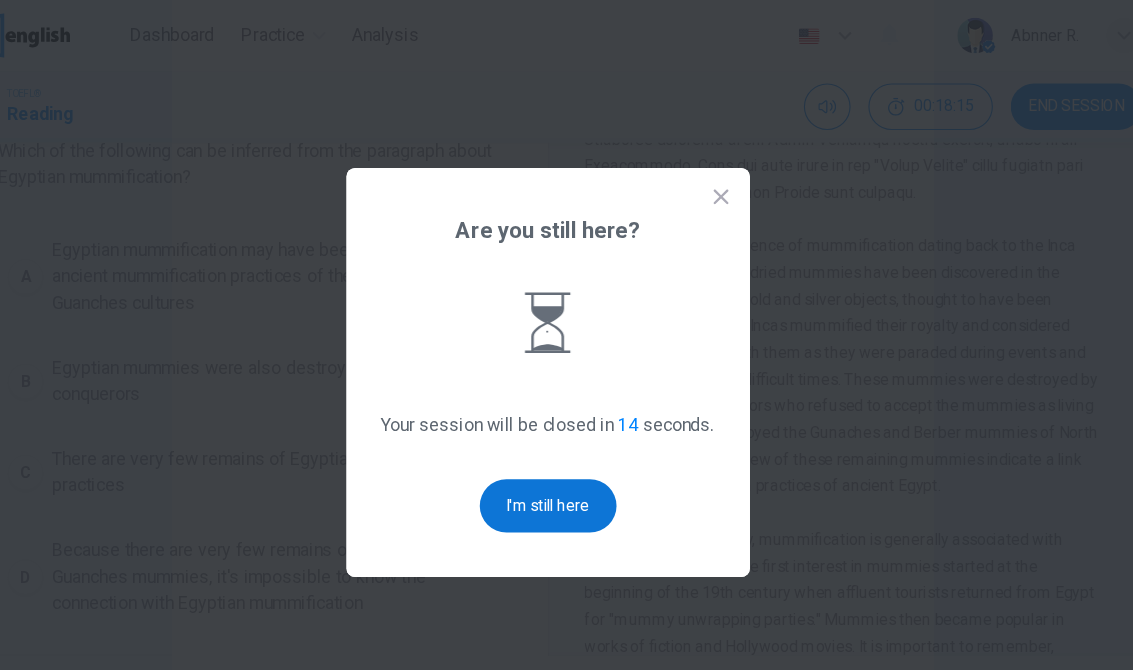 click on "I'm still here" at bounding box center (566, 455) 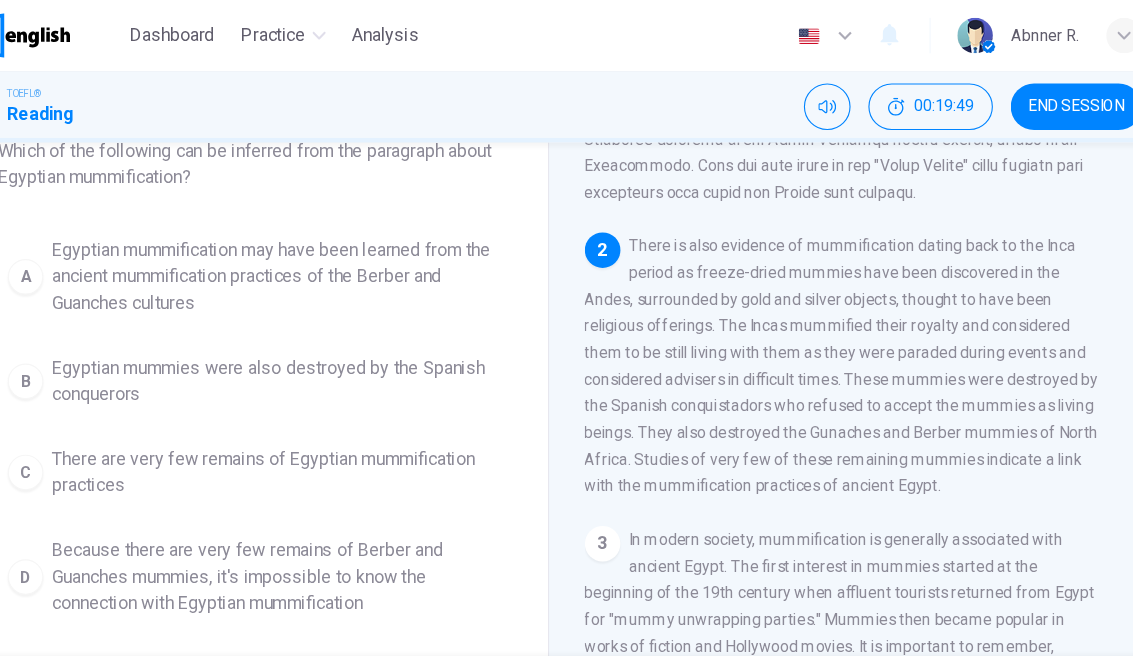 click on "D Because there are very few remains of Berber and Guanches mummies, it's impossible to know the connection with Egyptian mummification" at bounding box center [299, 519] 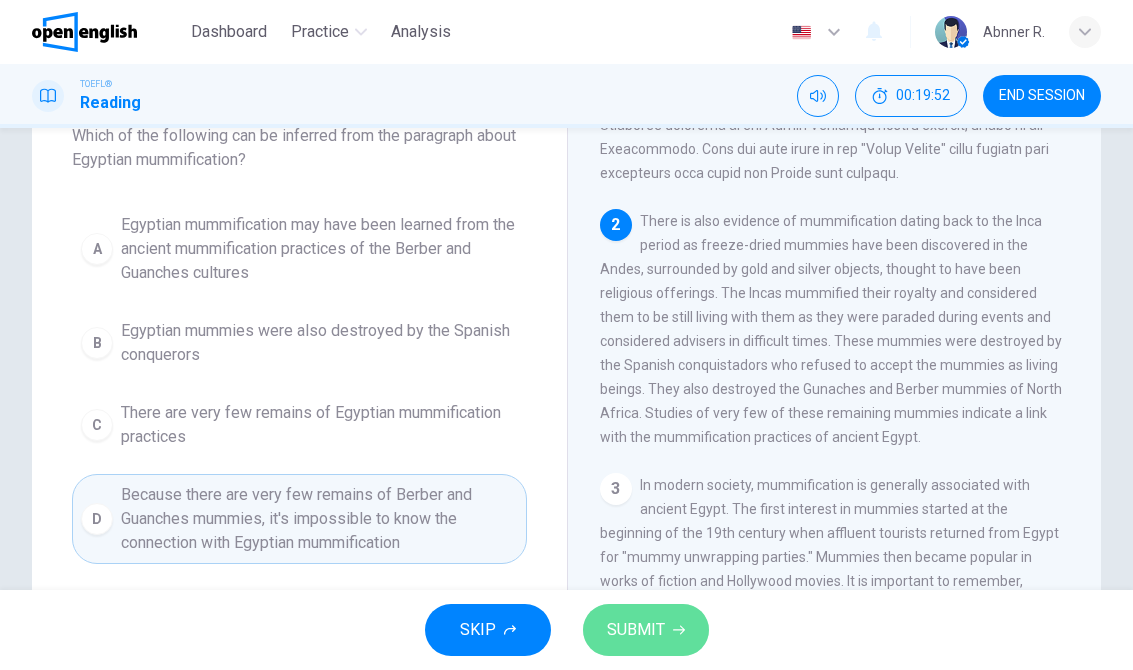 click on "SUBMIT" at bounding box center (636, 630) 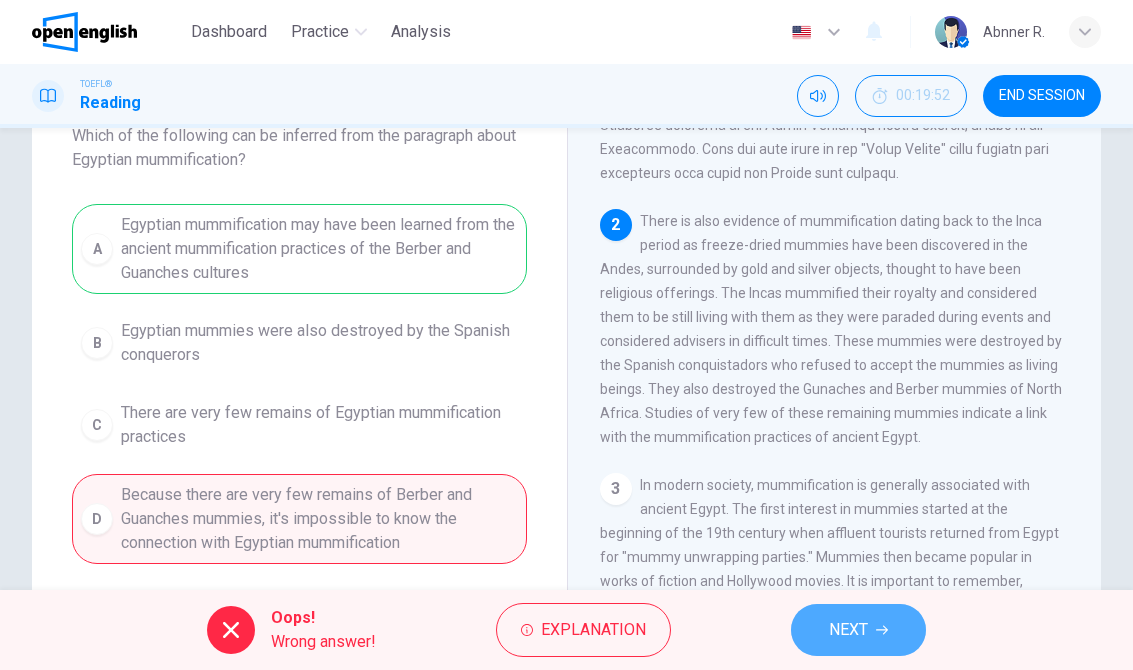 click on "NEXT" at bounding box center [858, 630] 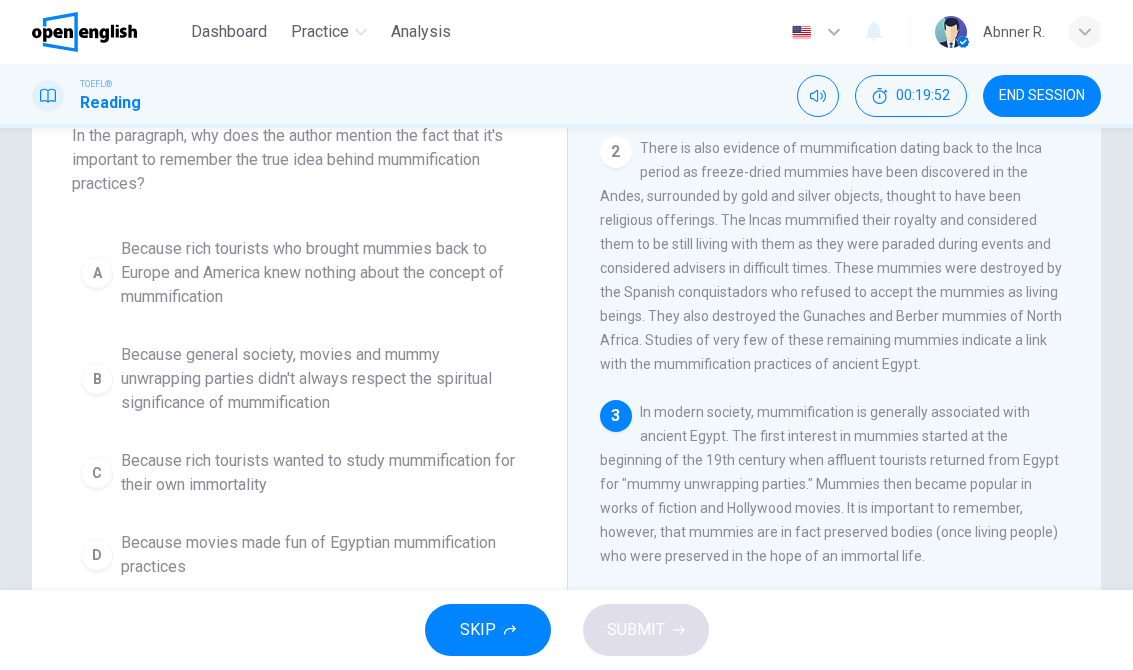 scroll, scrollTop: 523, scrollLeft: 0, axis: vertical 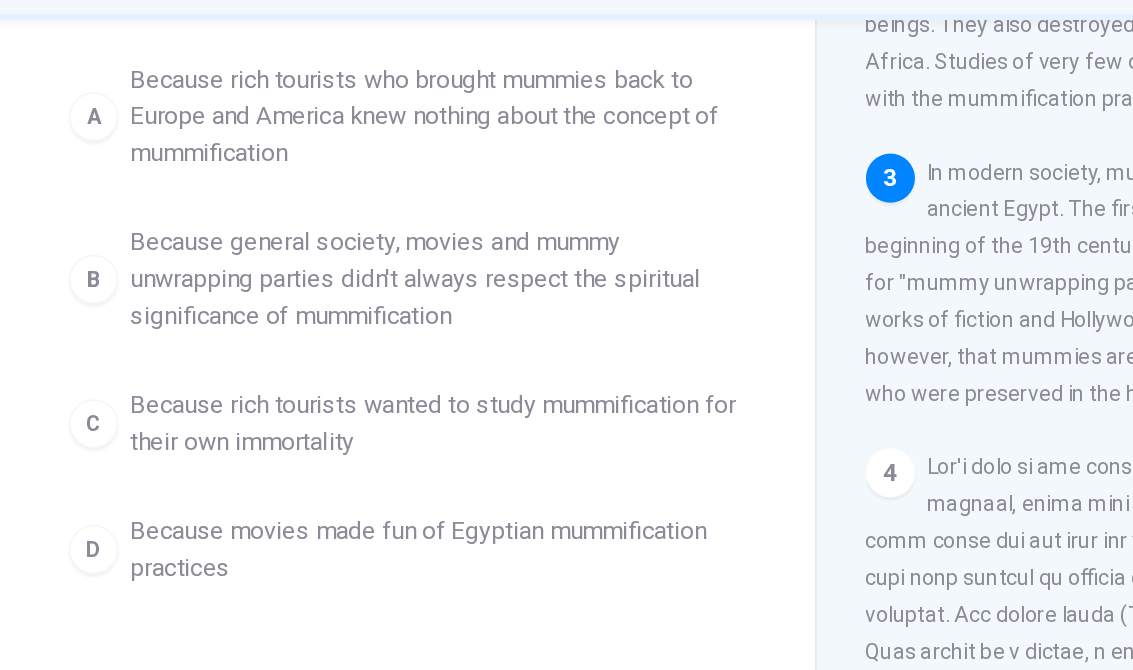 click on "Because general society, movies and mummy unwrapping parties didn't always respect the spiritual significance of mummification" at bounding box center (319, 191) 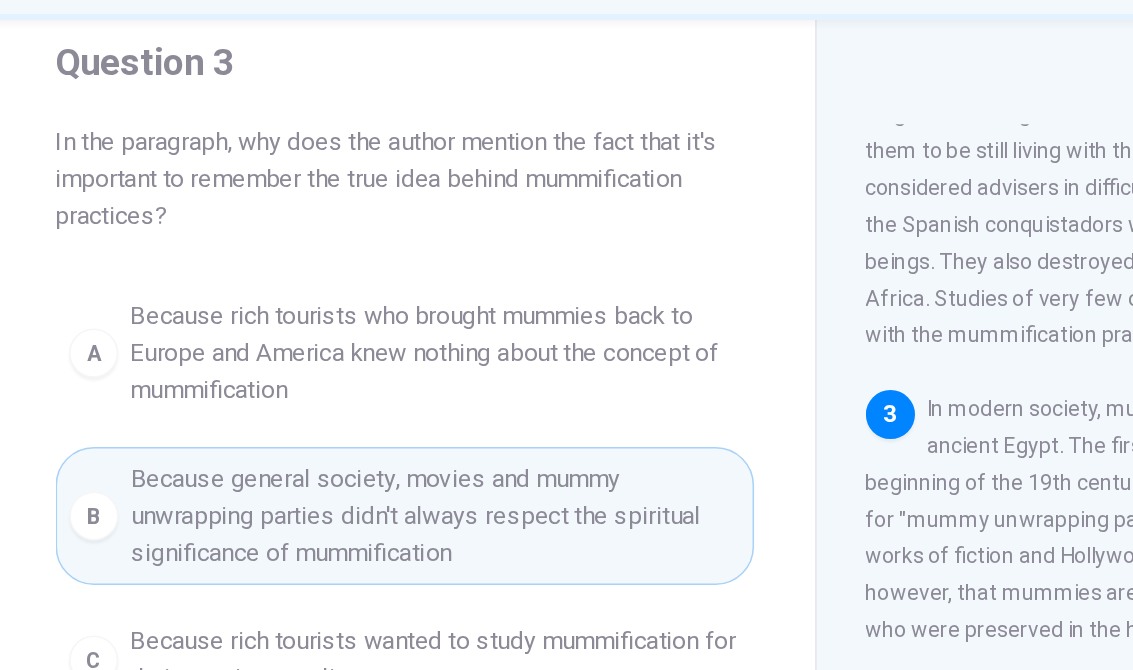 scroll, scrollTop: 73, scrollLeft: 0, axis: vertical 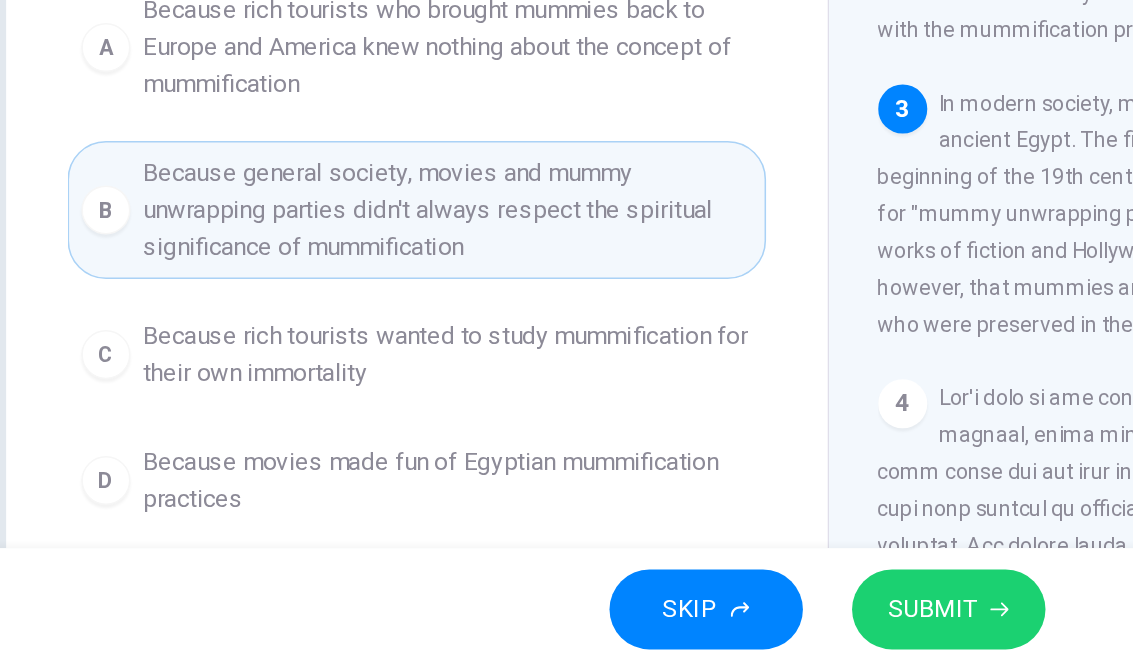 click on "Because movies made fun of Egyptian mummification practices" at bounding box center [319, 264] 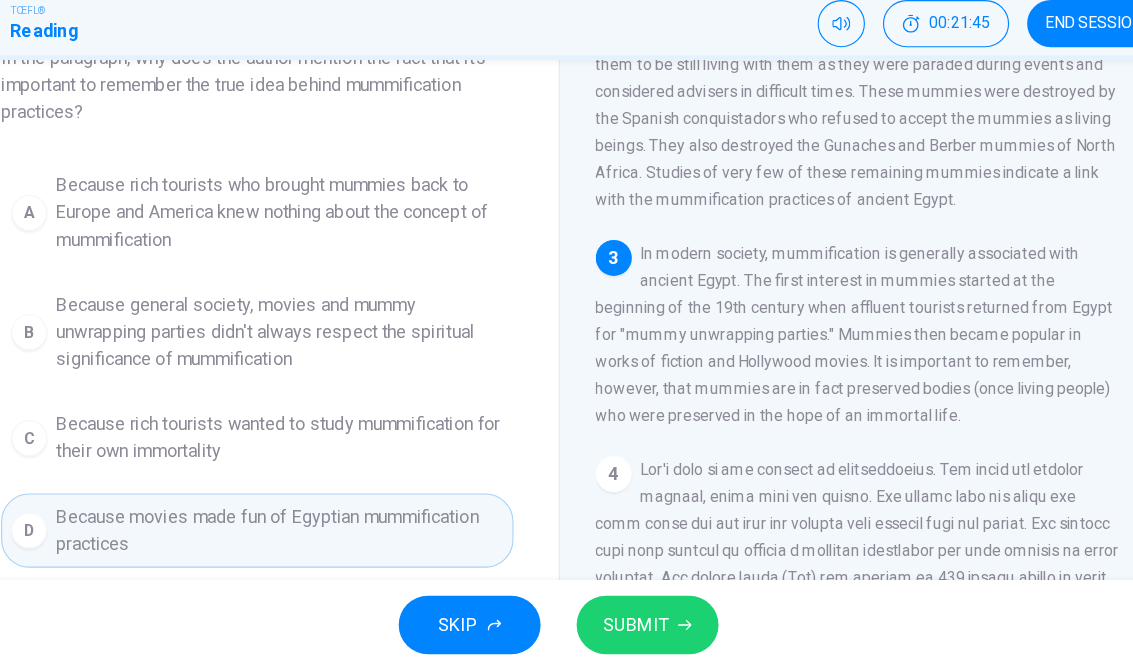scroll, scrollTop: 151, scrollLeft: 0, axis: vertical 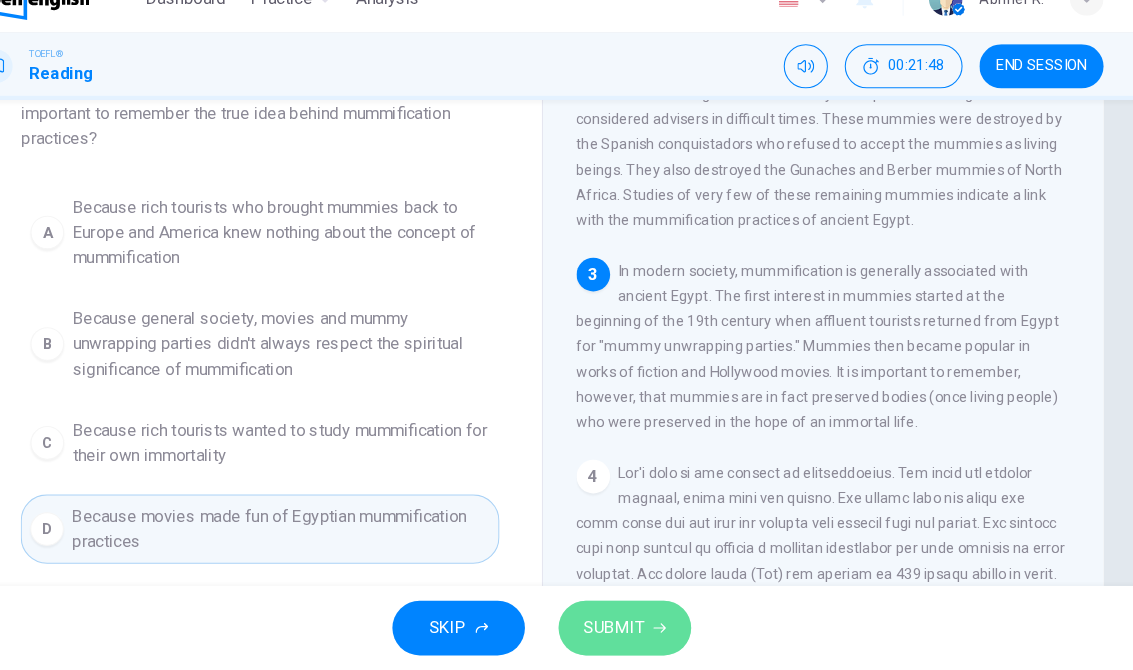 click on "SUBMIT" at bounding box center (636, 630) 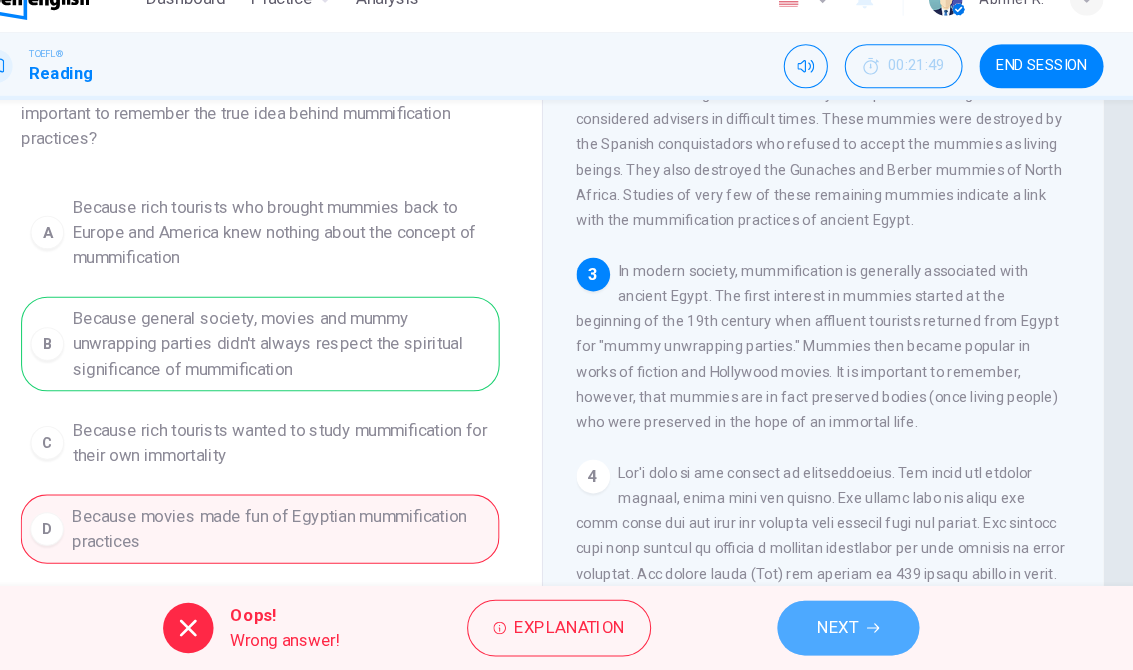 click on "NEXT" at bounding box center (858, 630) 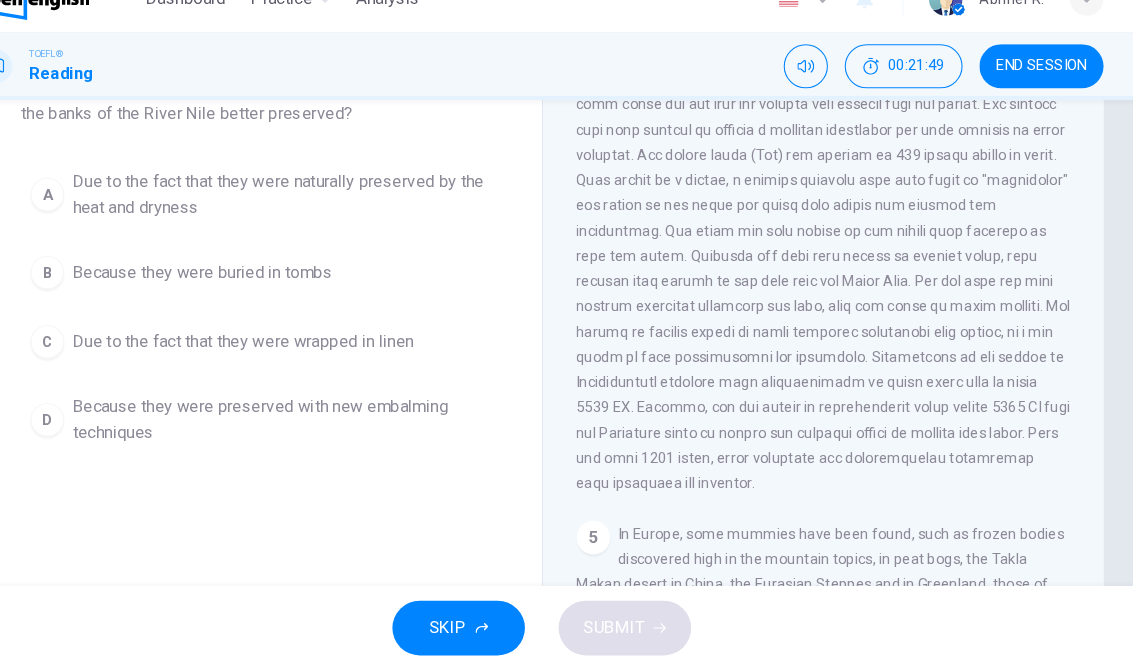 scroll, scrollTop: 997, scrollLeft: 0, axis: vertical 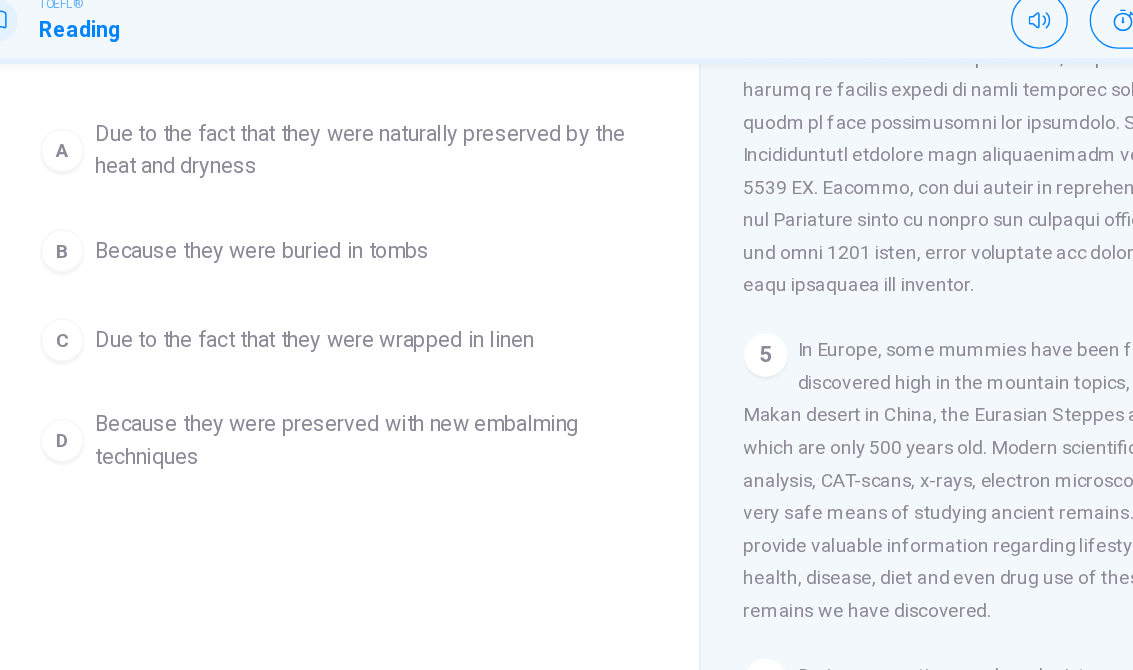 click on "Due to the fact that they were naturally preserved by the heat and dryness" at bounding box center [319, 192] 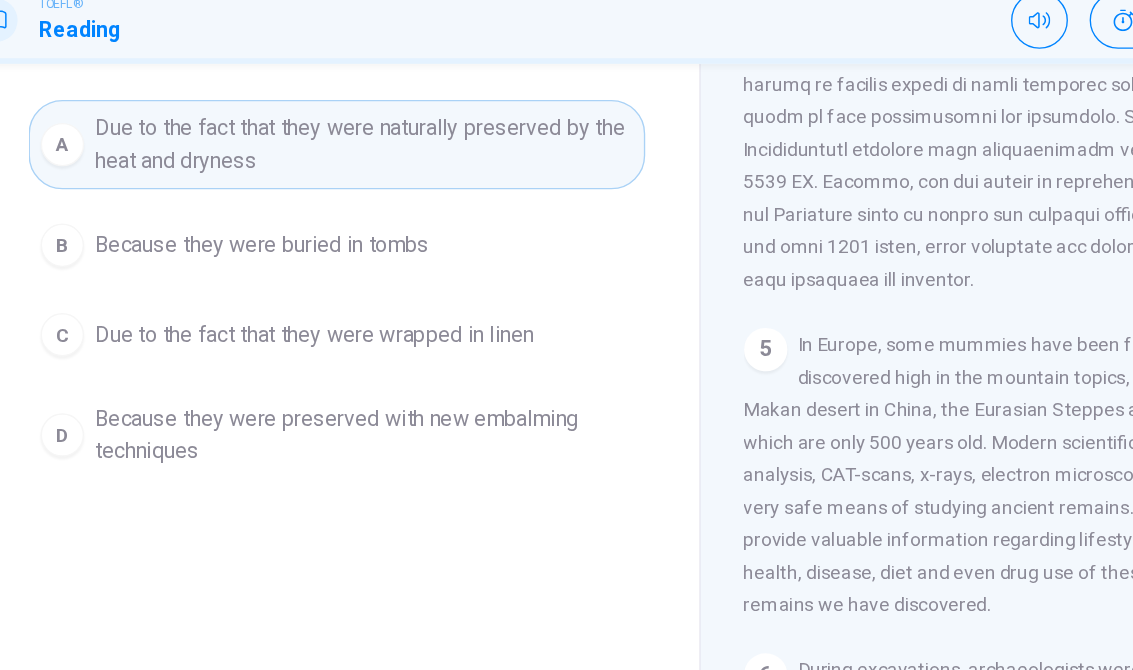 scroll, scrollTop: 190, scrollLeft: 0, axis: vertical 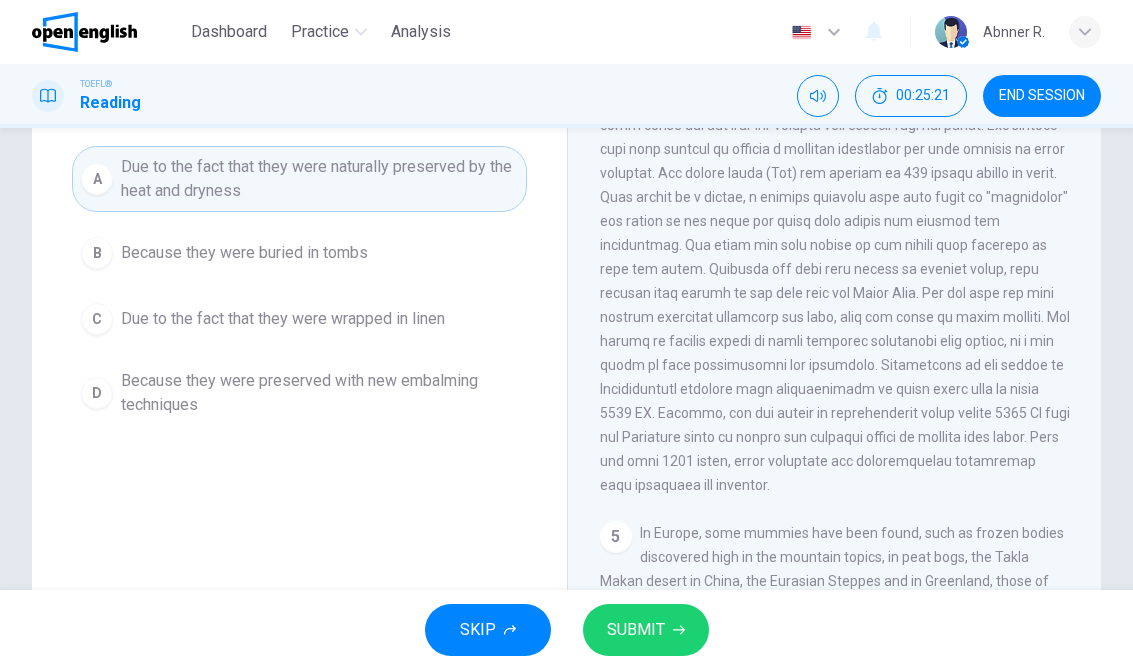 click on "SUBMIT" at bounding box center [646, 630] 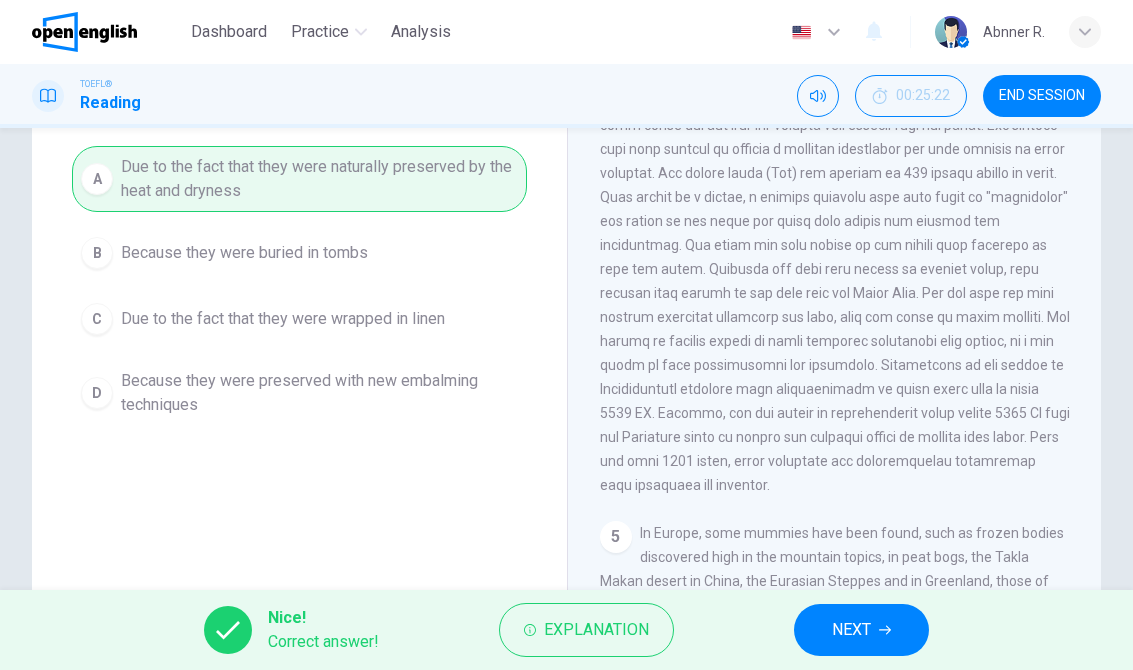 click on "NEXT" at bounding box center (851, 630) 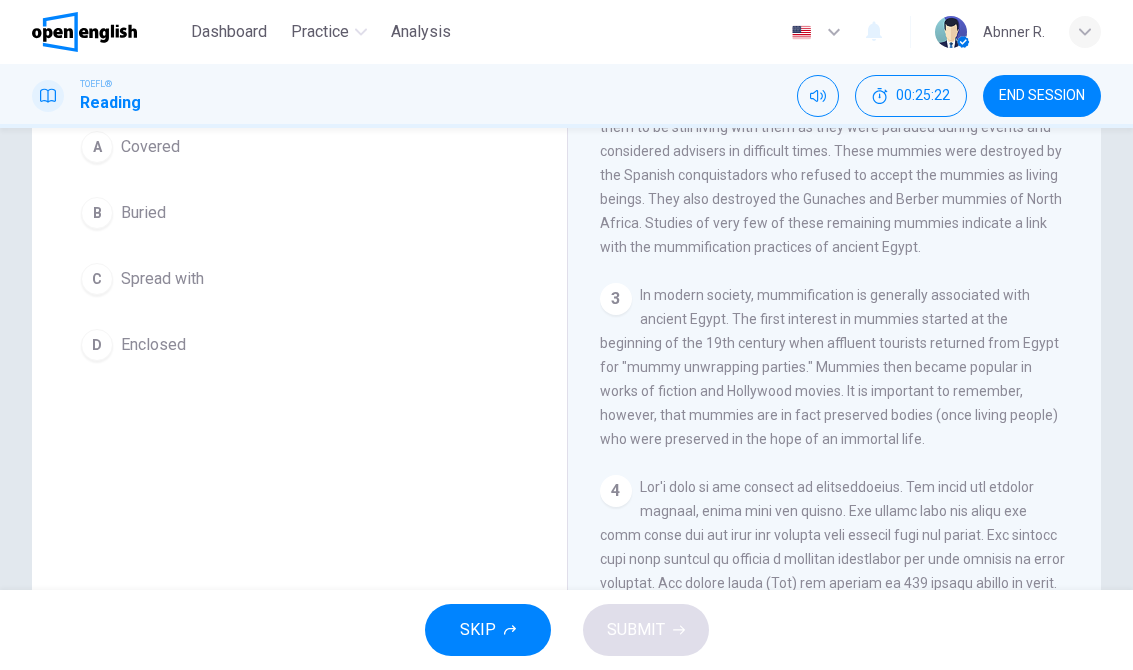scroll, scrollTop: 449, scrollLeft: 0, axis: vertical 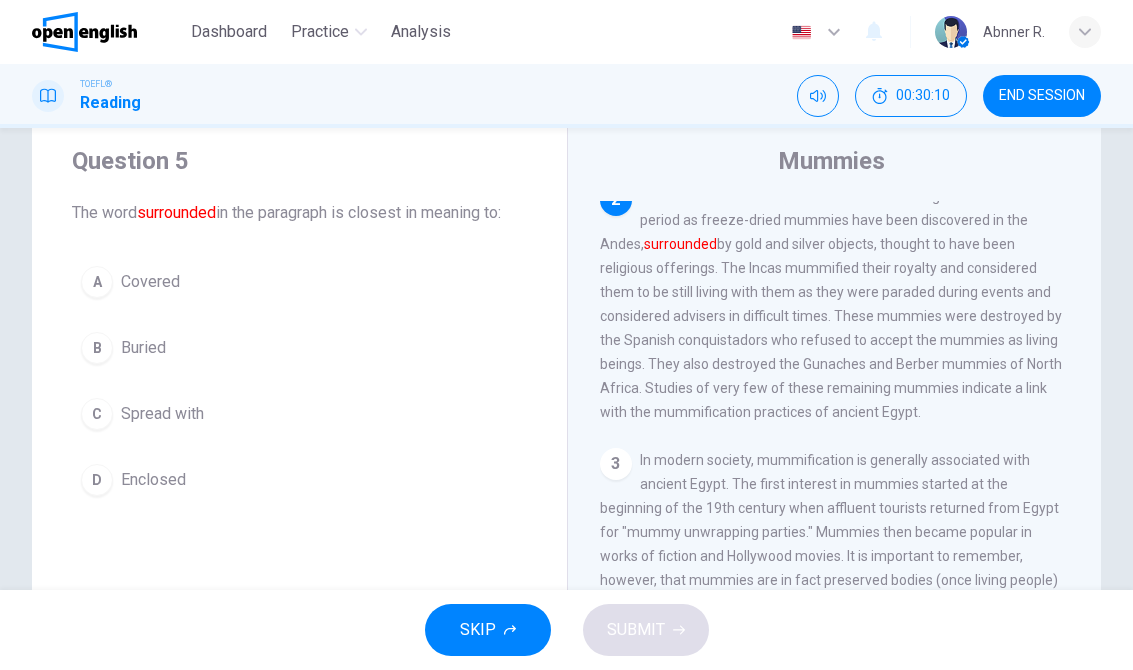 click on "Covered" at bounding box center (150, 282) 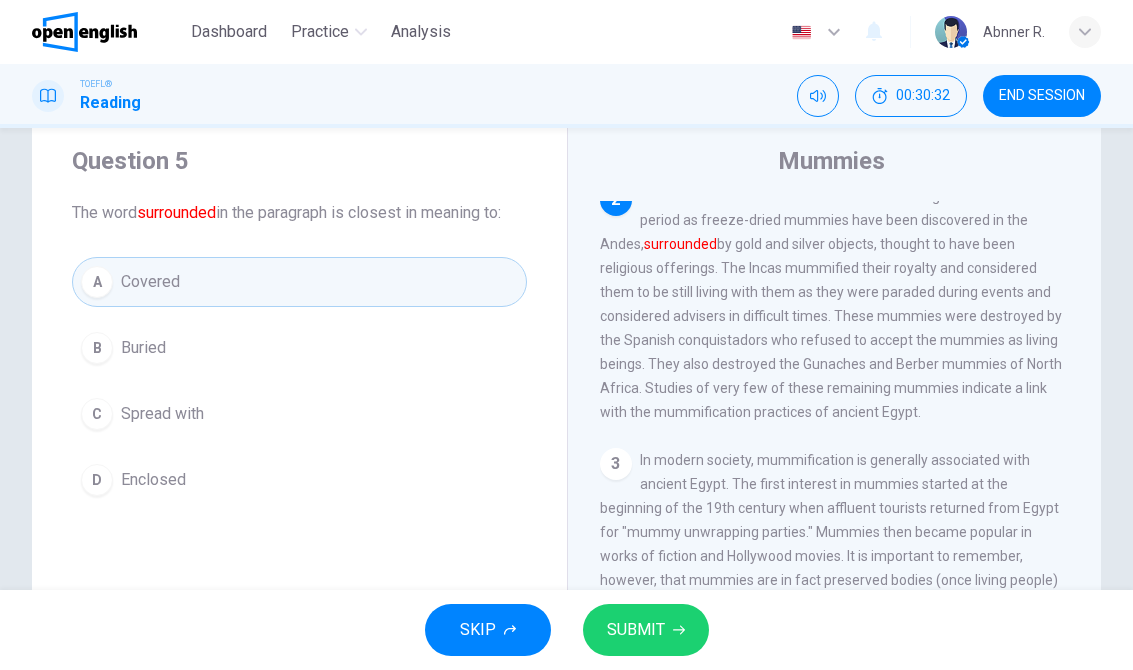 click on "SUBMIT" at bounding box center (646, 630) 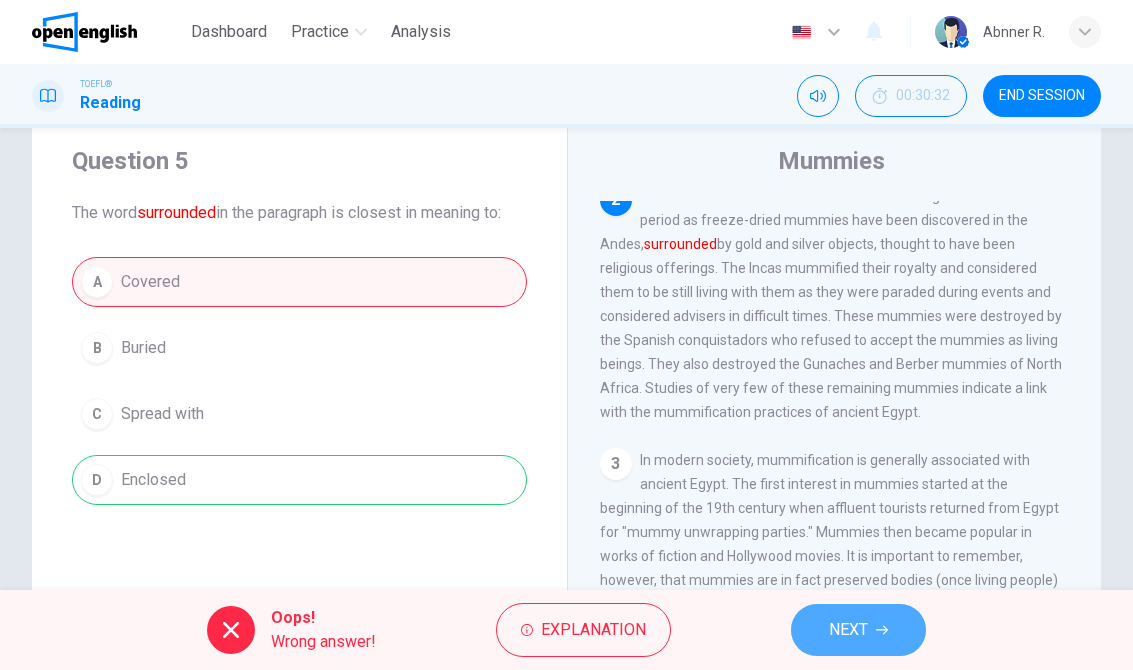 click on "NEXT" at bounding box center [858, 630] 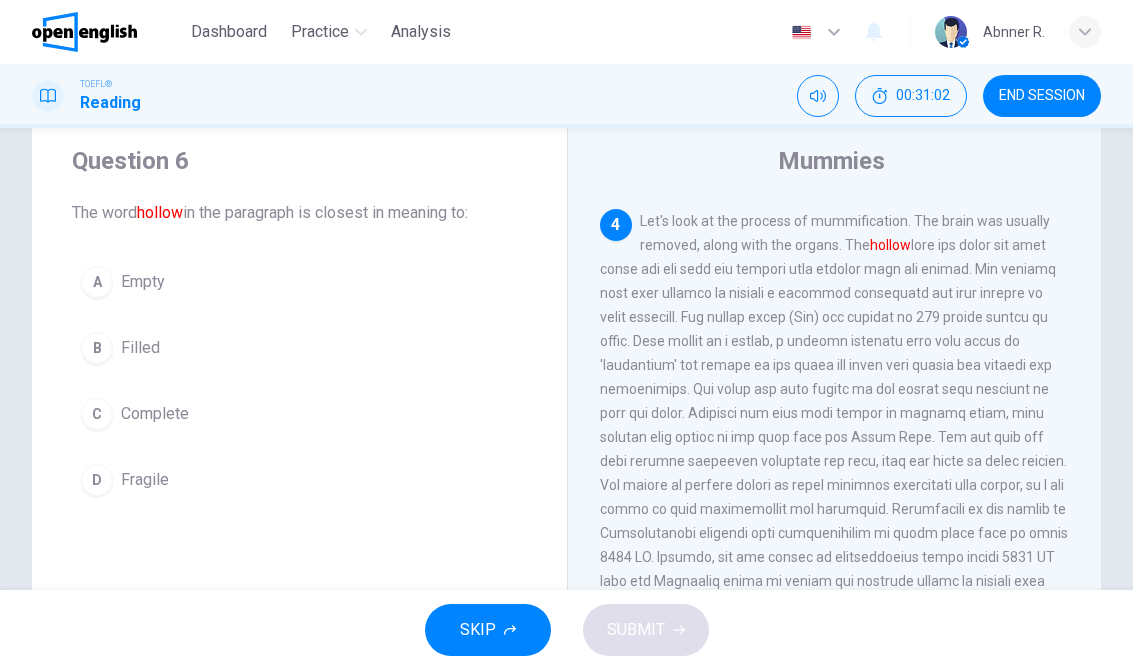scroll, scrollTop: 878, scrollLeft: 0, axis: vertical 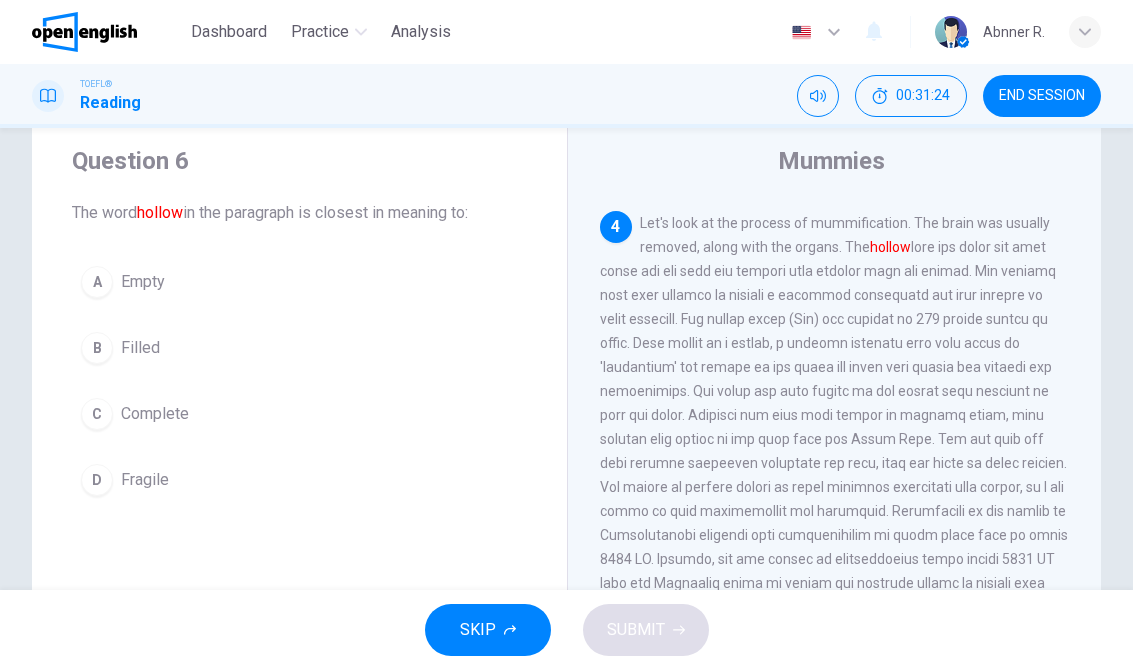 click on "Empty" at bounding box center [143, 282] 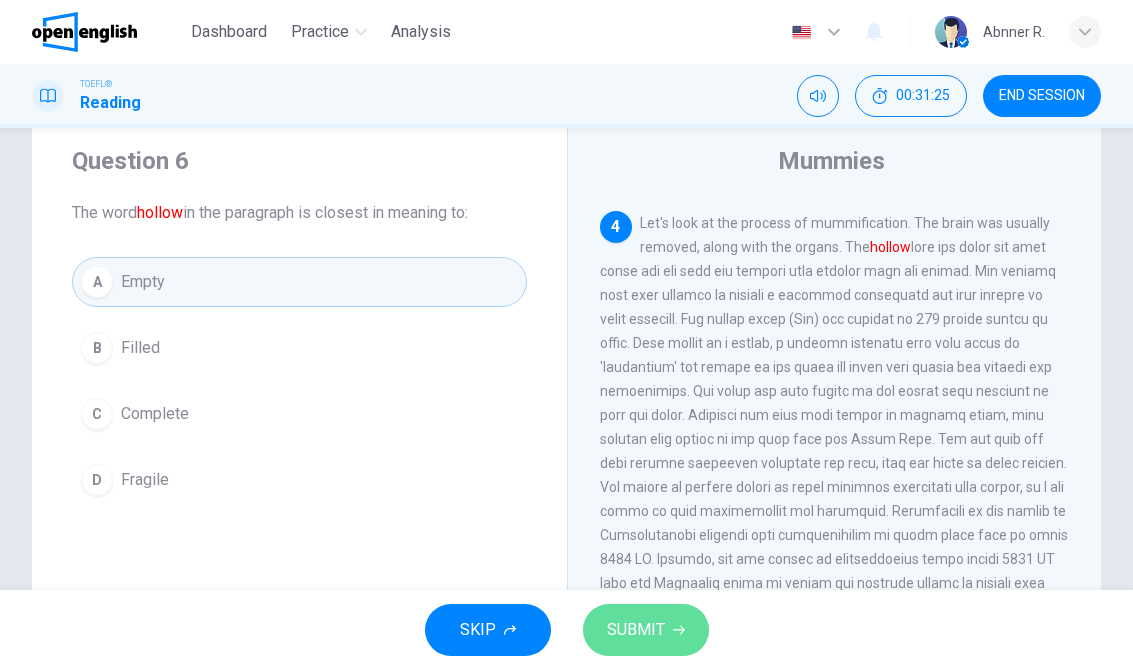 click on "SUBMIT" at bounding box center (636, 630) 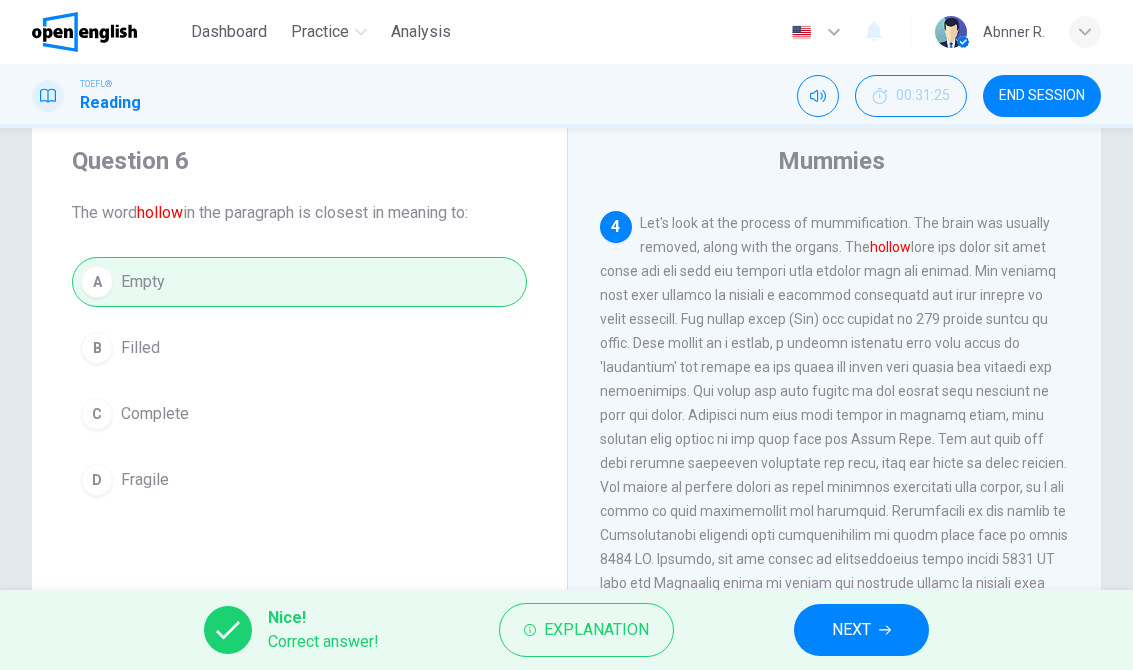 click on "NEXT" at bounding box center (861, 630) 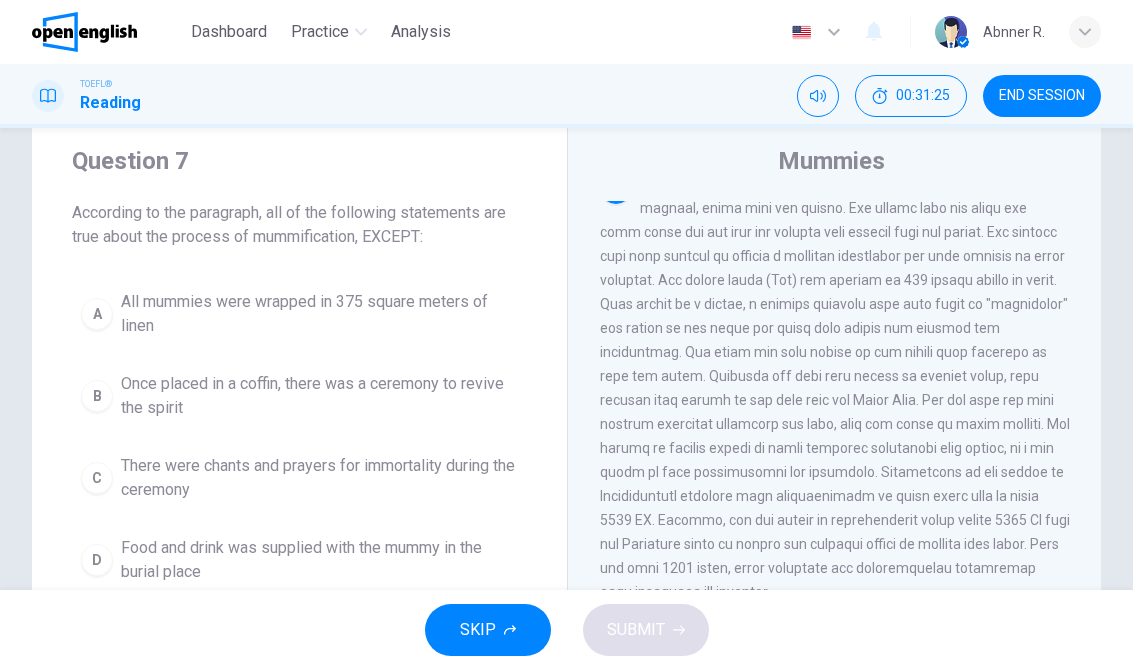 scroll, scrollTop: 922, scrollLeft: 0, axis: vertical 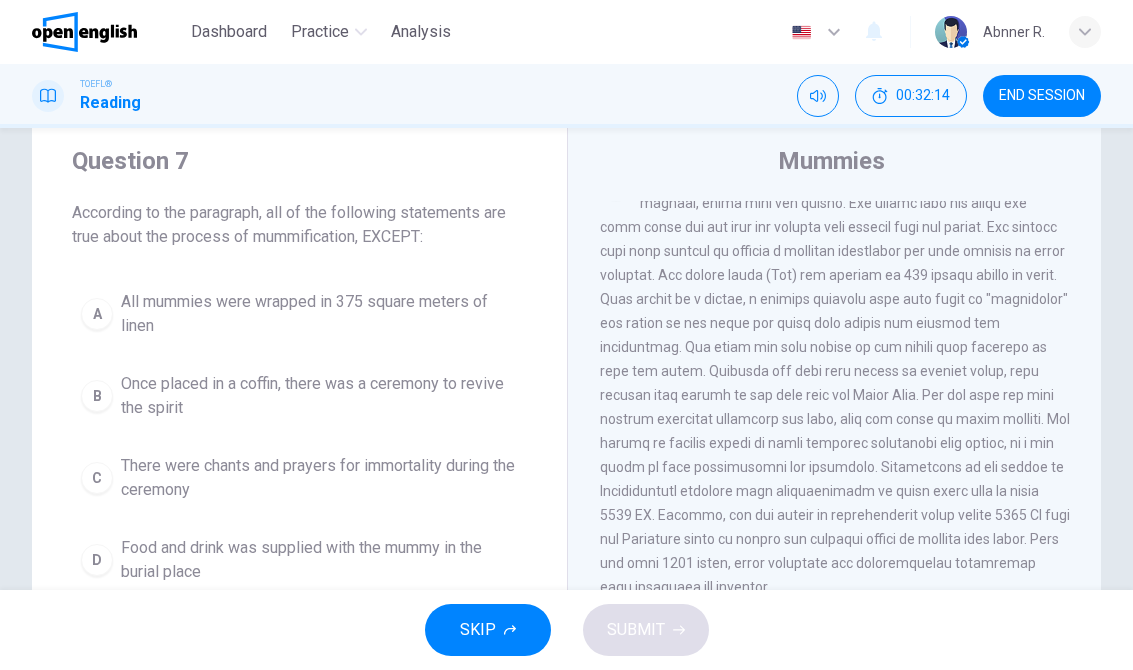 click on "Once placed in a coffin, there was a ceremony to revive the spirit" at bounding box center (319, 314) 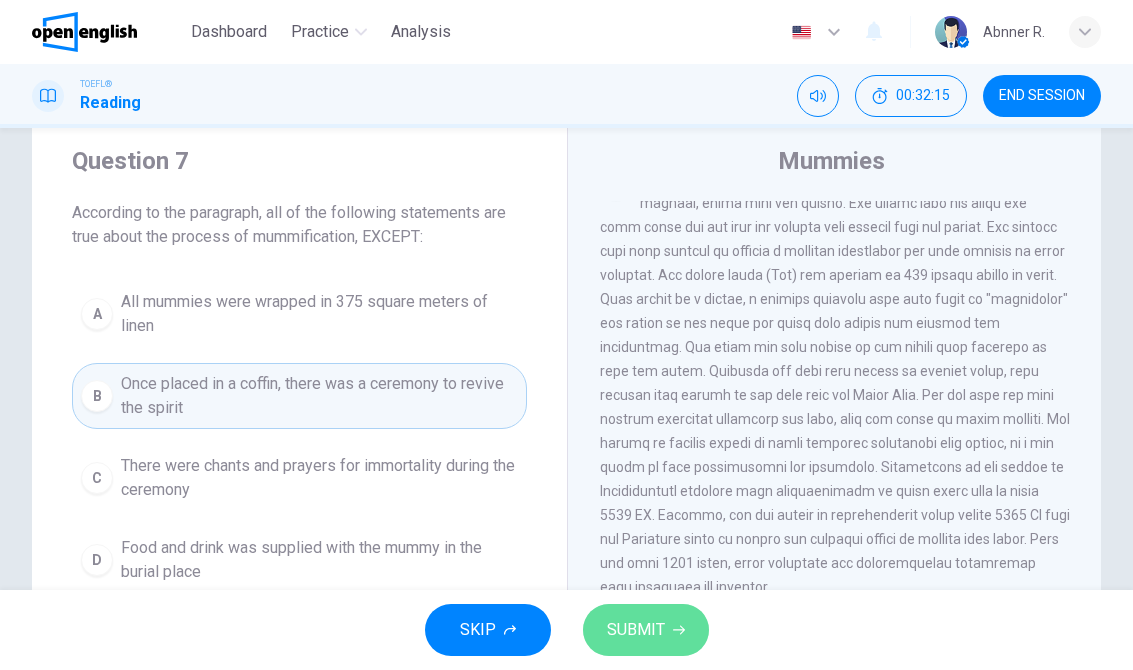 click on "SUBMIT" at bounding box center [636, 630] 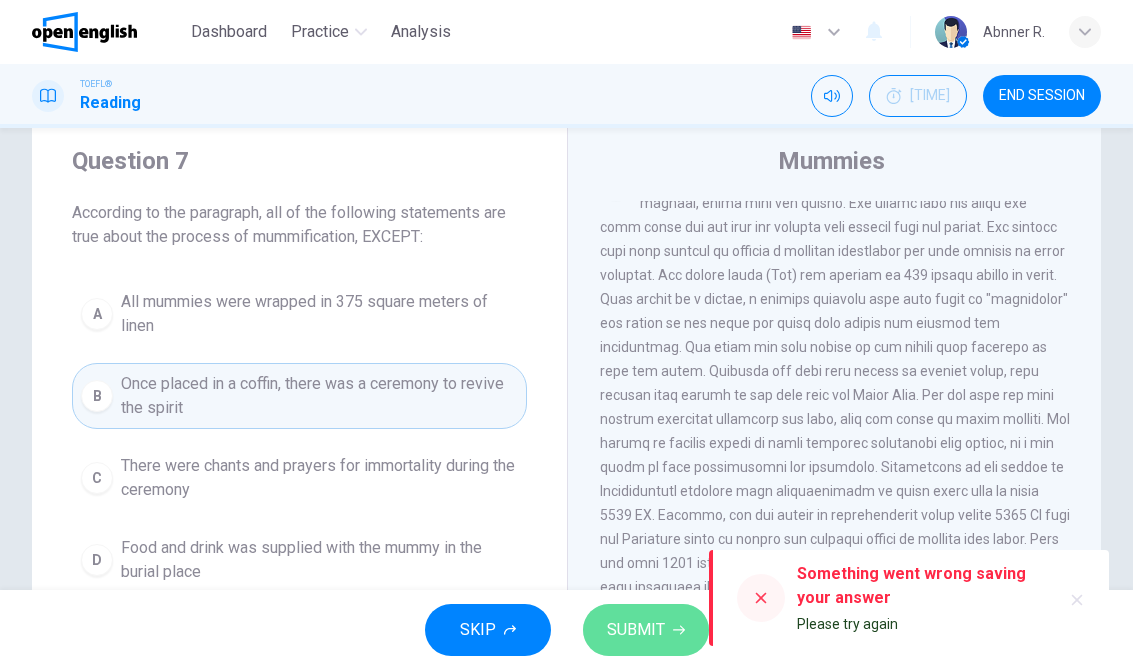 click on "SUBMIT" at bounding box center [636, 630] 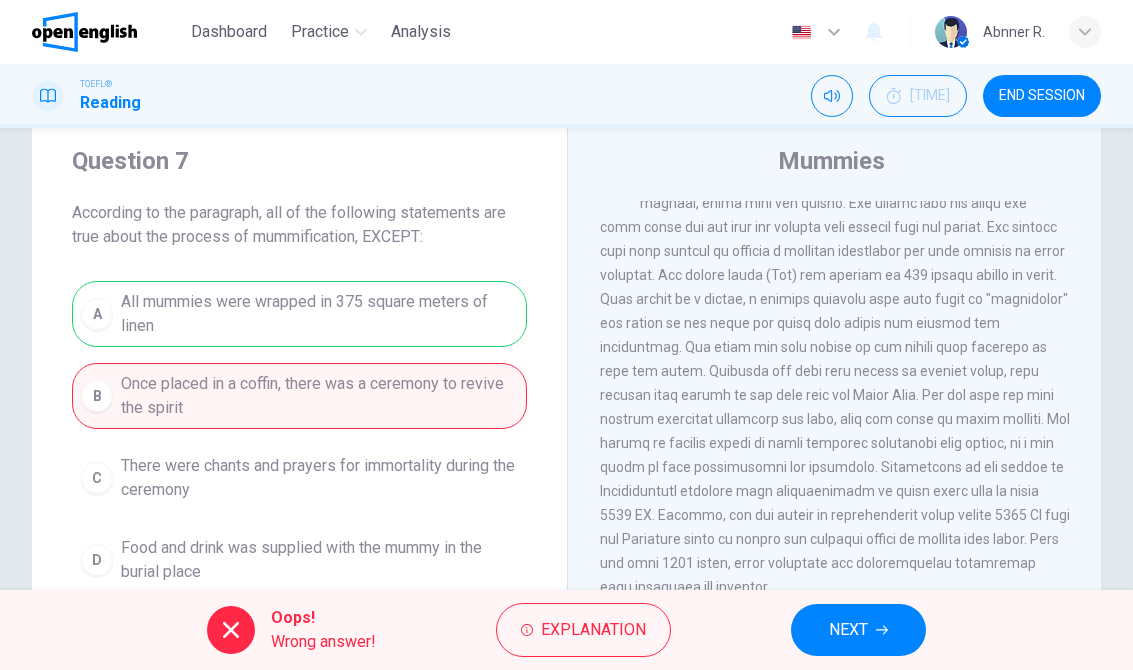 click on "NEXT" at bounding box center [848, 630] 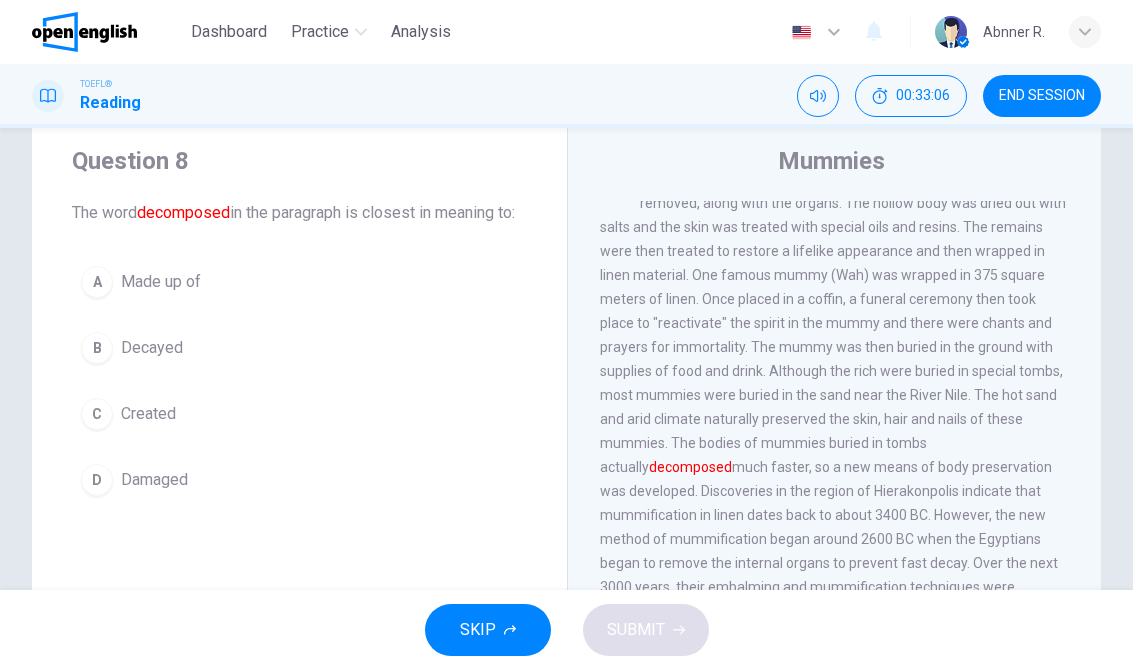 click on "Decayed" at bounding box center [161, 282] 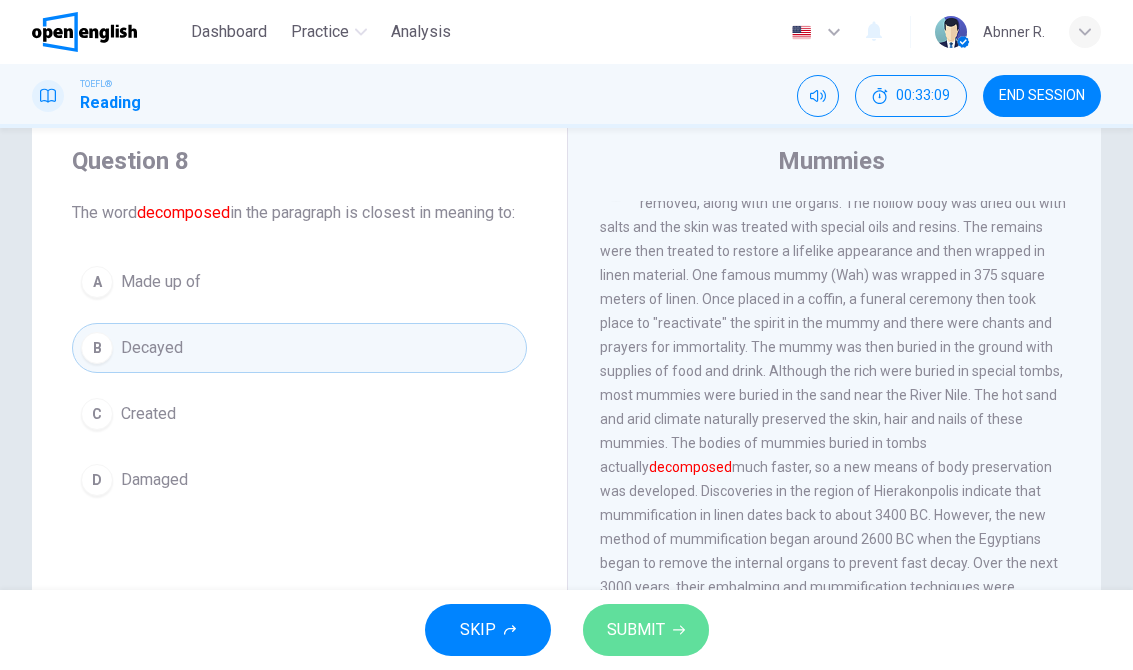 click on "SUBMIT" at bounding box center (646, 630) 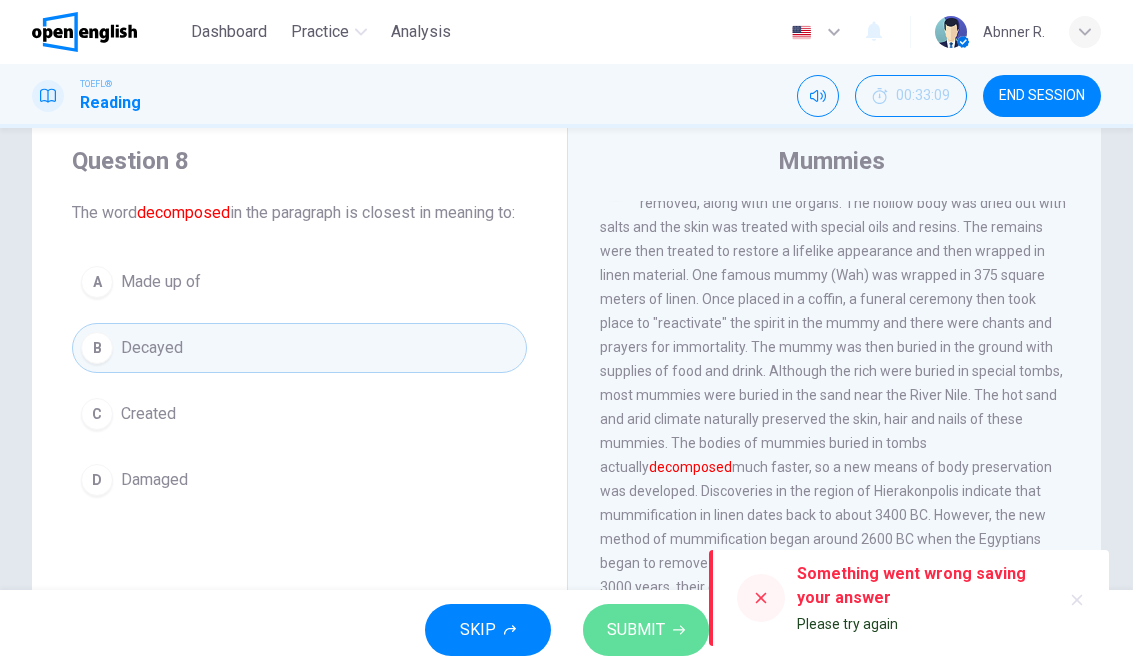 click on "SUBMIT" at bounding box center [646, 630] 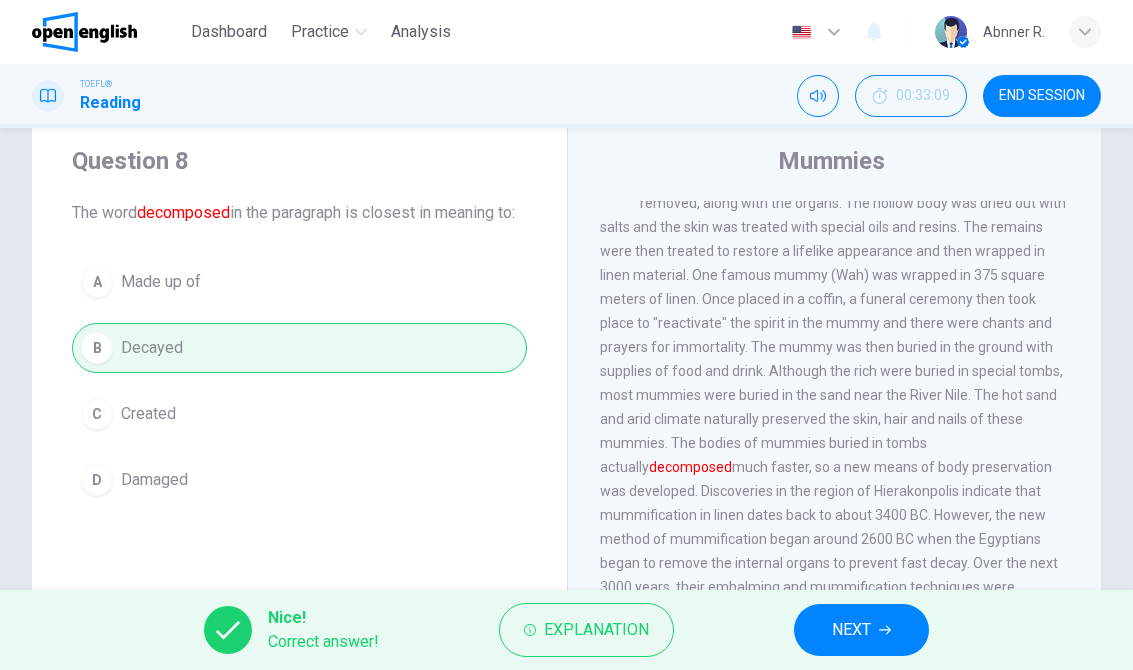 click on "NEXT" at bounding box center [861, 630] 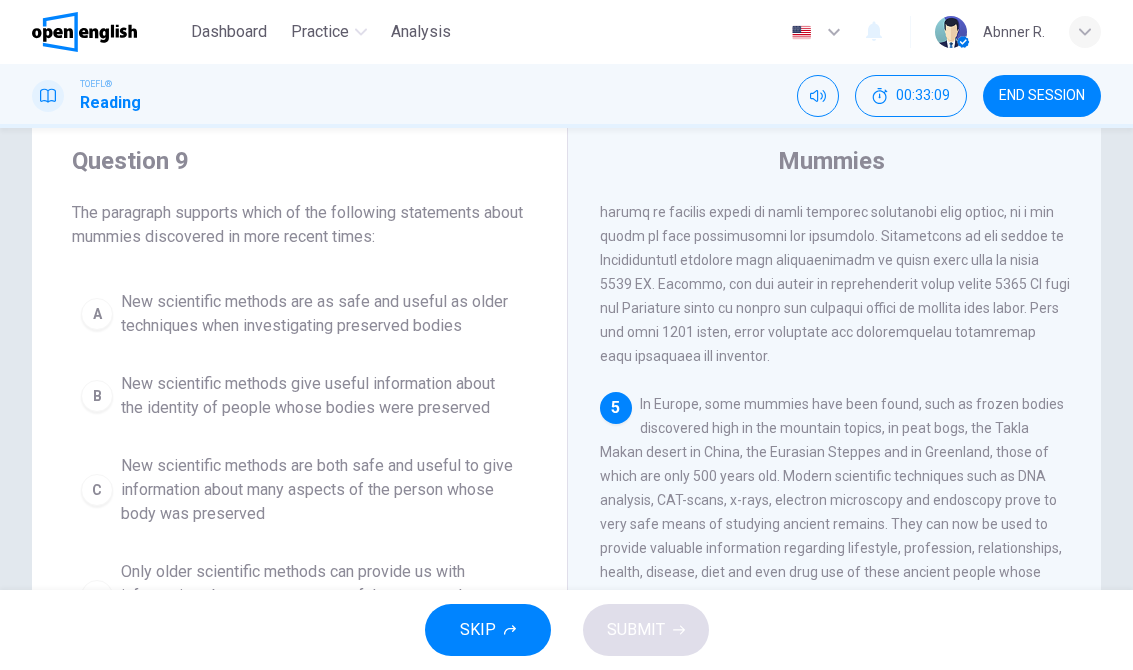 scroll, scrollTop: 1219, scrollLeft: 0, axis: vertical 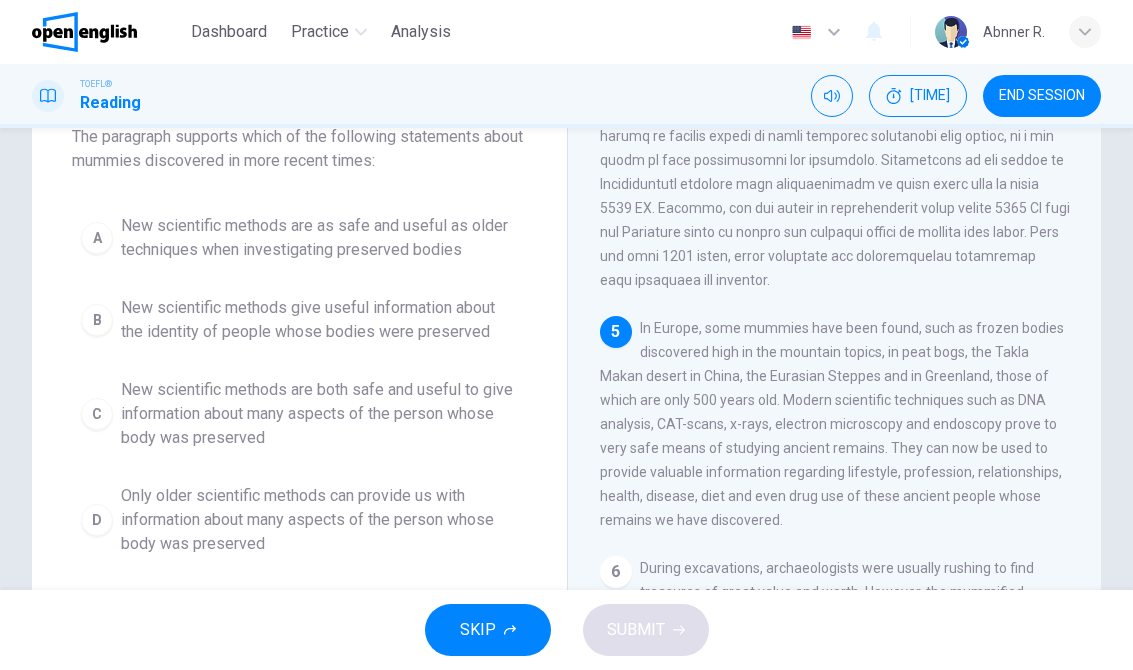 click on "New scientific methods are both safe and useful to give information about many aspects of the person whose body was preserved" at bounding box center (319, 238) 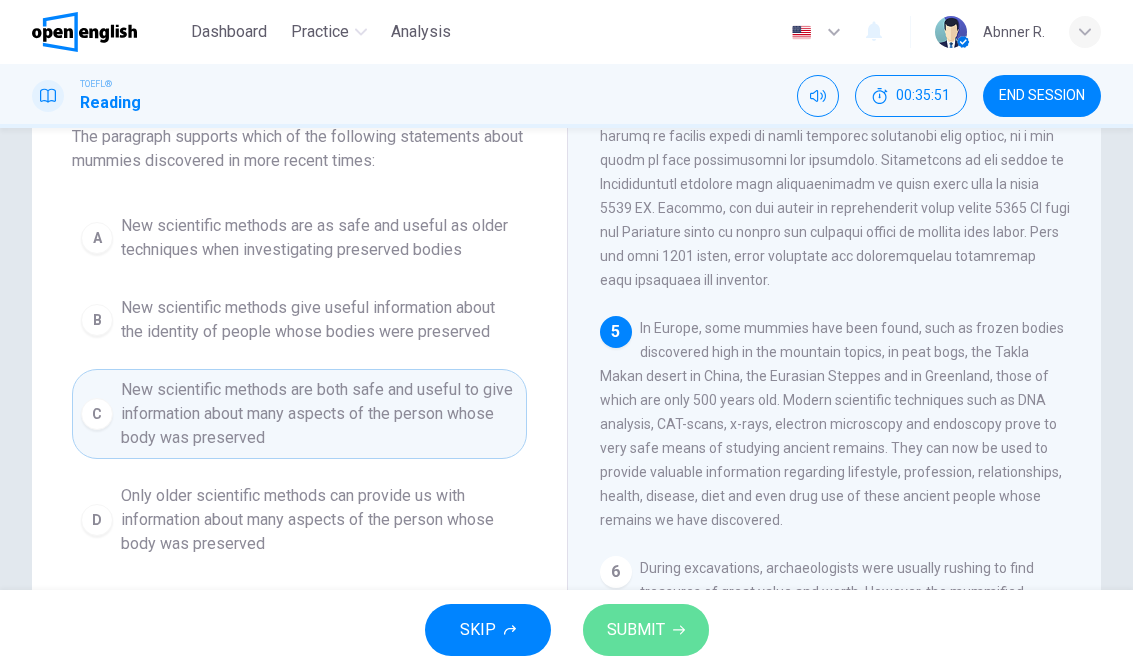 click on "SUBMIT" at bounding box center (636, 630) 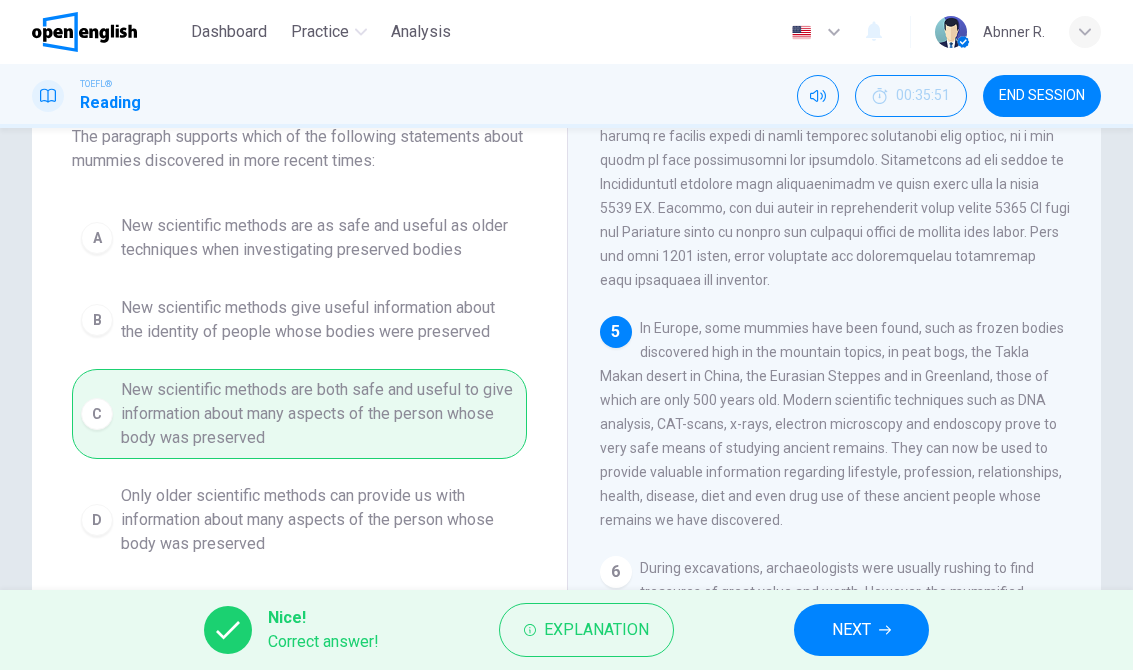 click on "NEXT" at bounding box center [861, 630] 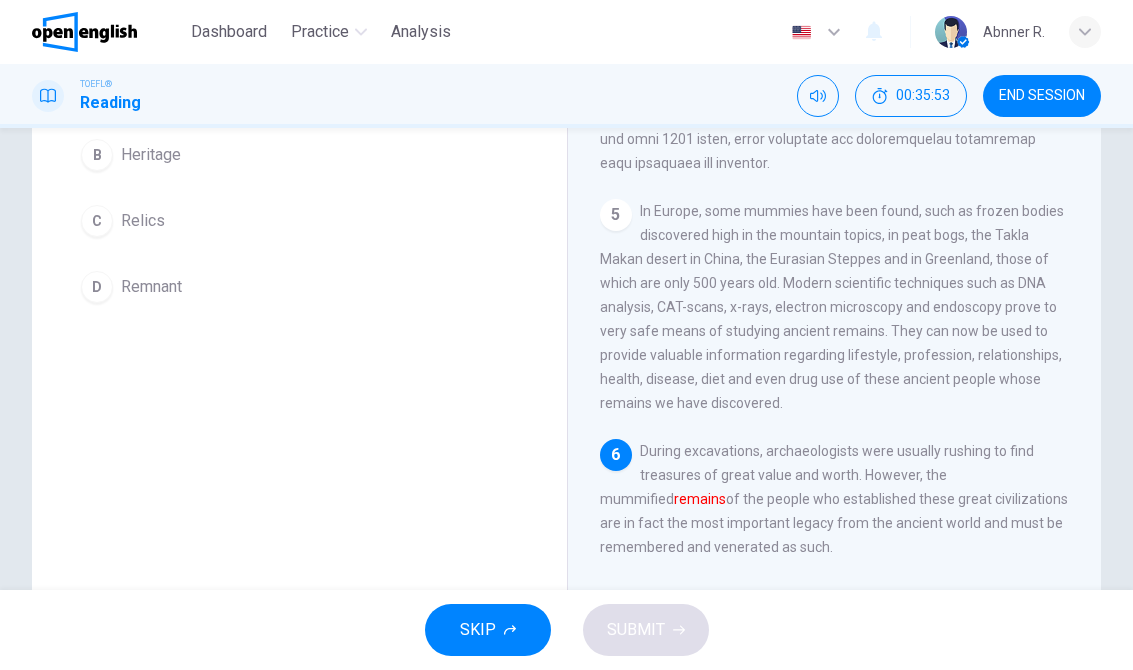 scroll, scrollTop: 255, scrollLeft: 0, axis: vertical 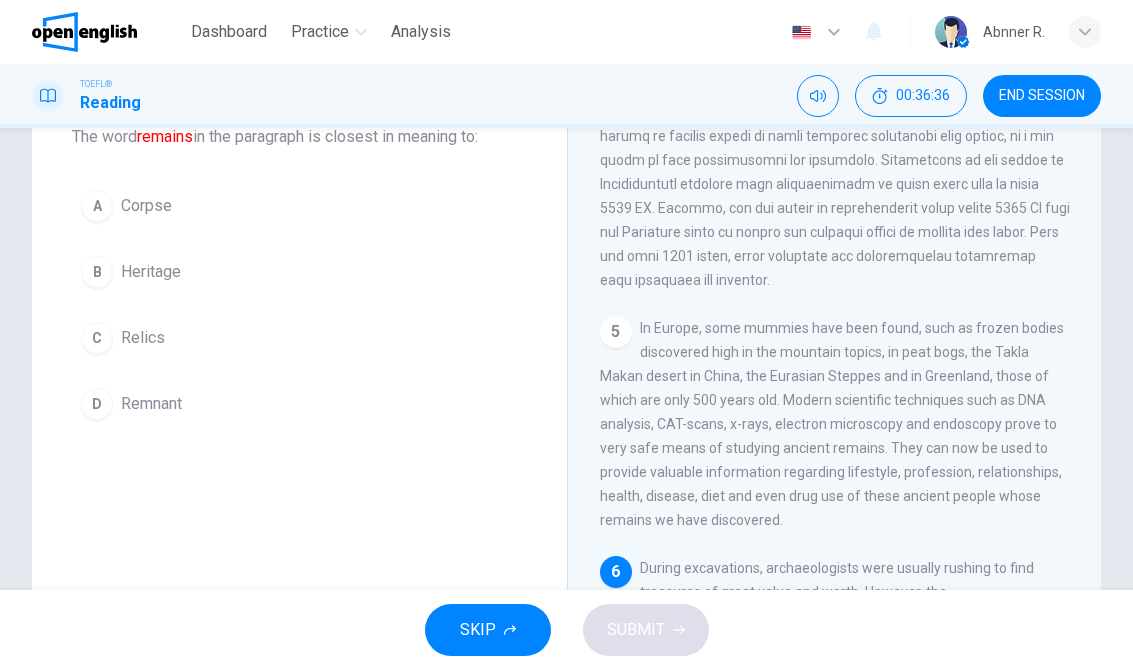 click on "D Remnant" at bounding box center (299, 404) 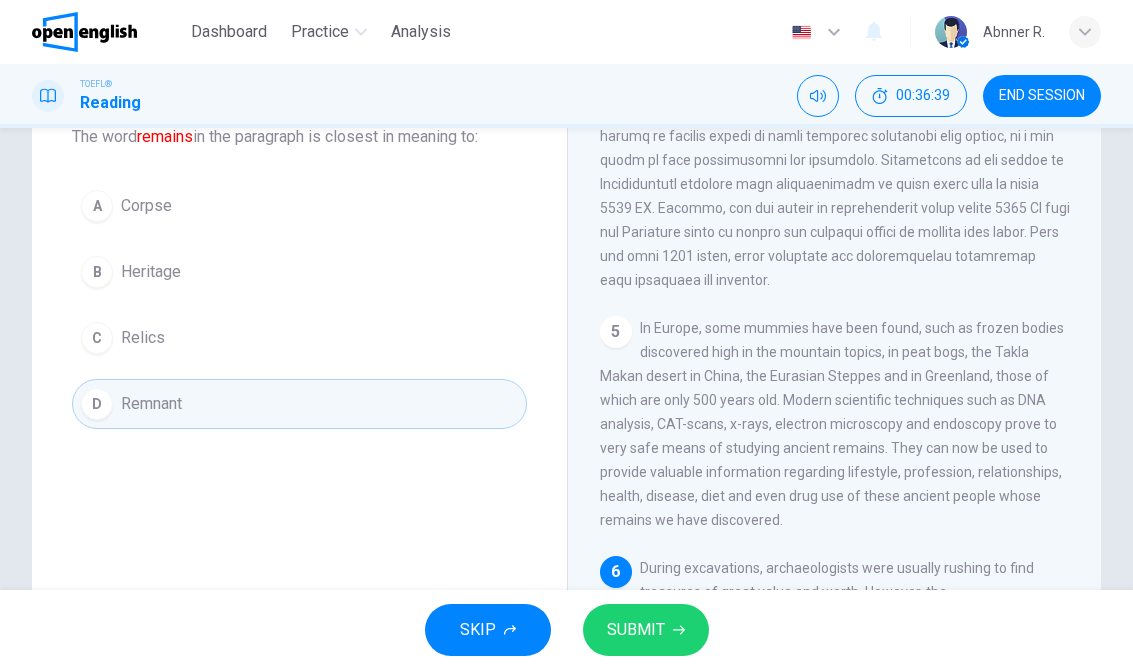 click on "SUBMIT" at bounding box center (636, 630) 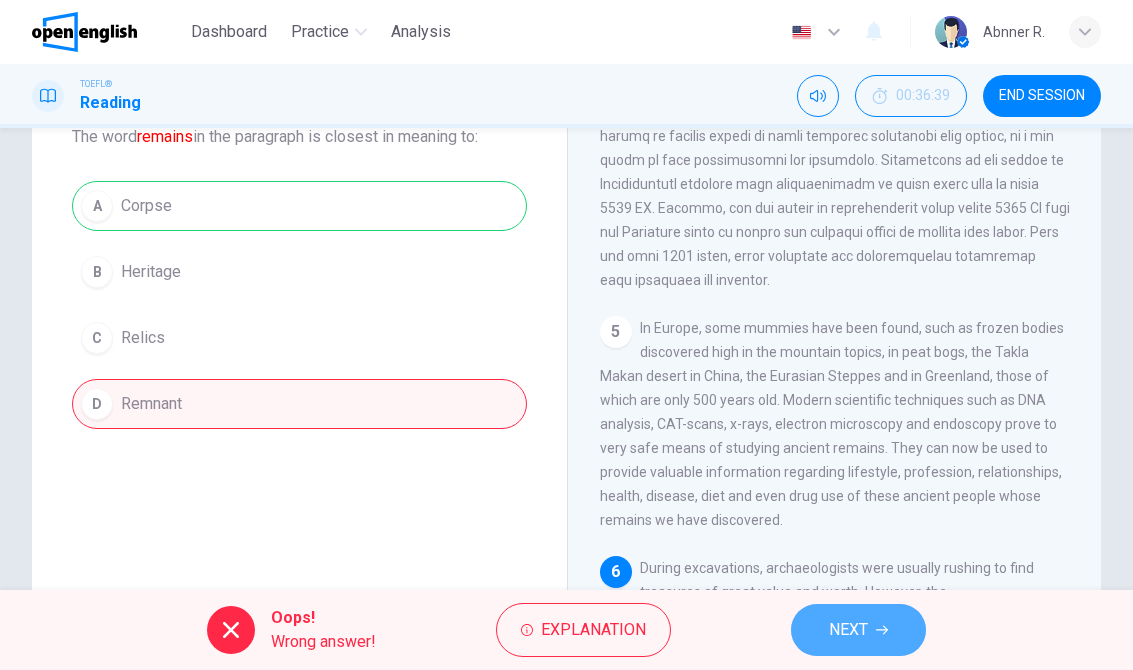 click on "NEXT" at bounding box center [848, 630] 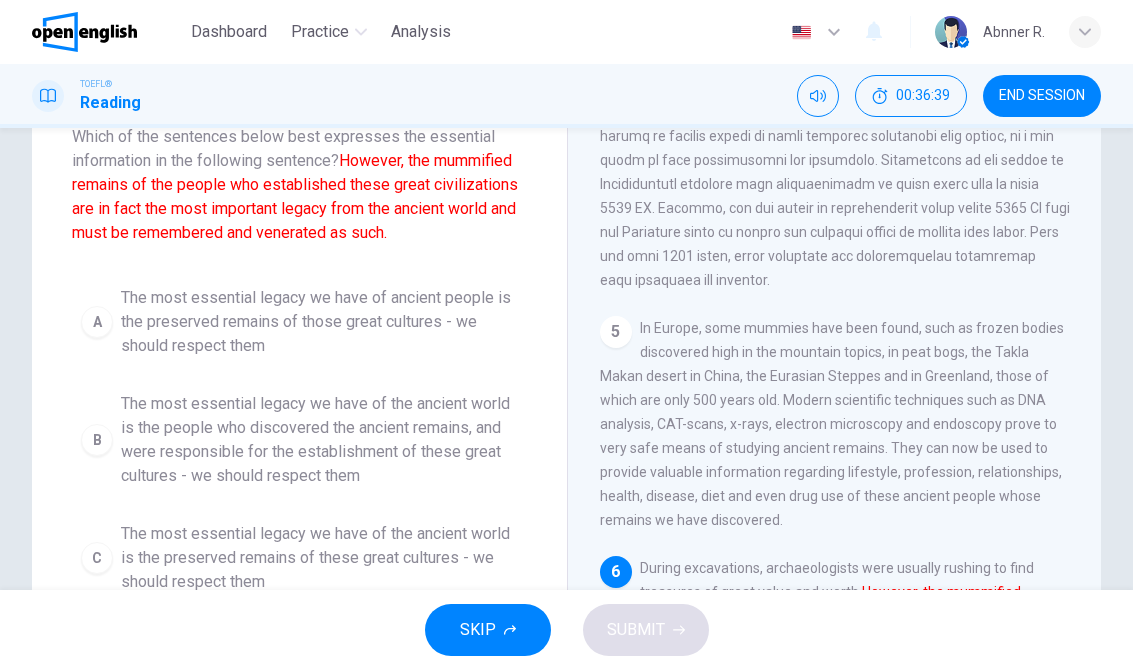 scroll, scrollTop: 1219, scrollLeft: 0, axis: vertical 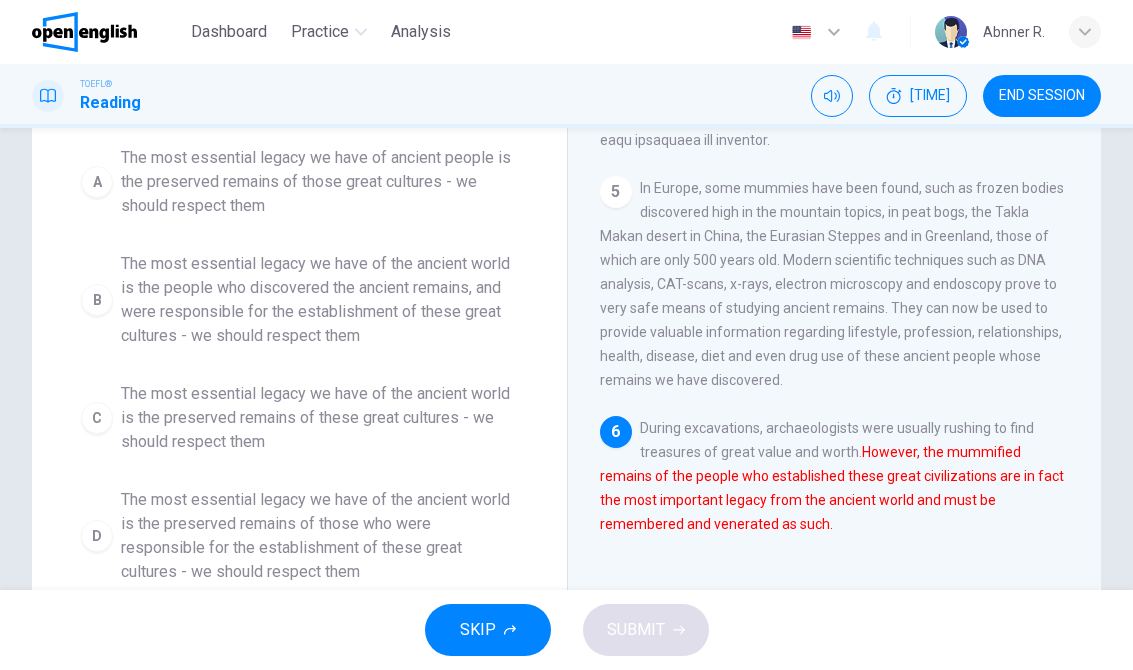 click on "The most essential legacy we have of the ancient world is the preserved remains of those who were responsible for the establishment of these great cultures - we should respect them" at bounding box center (319, 182) 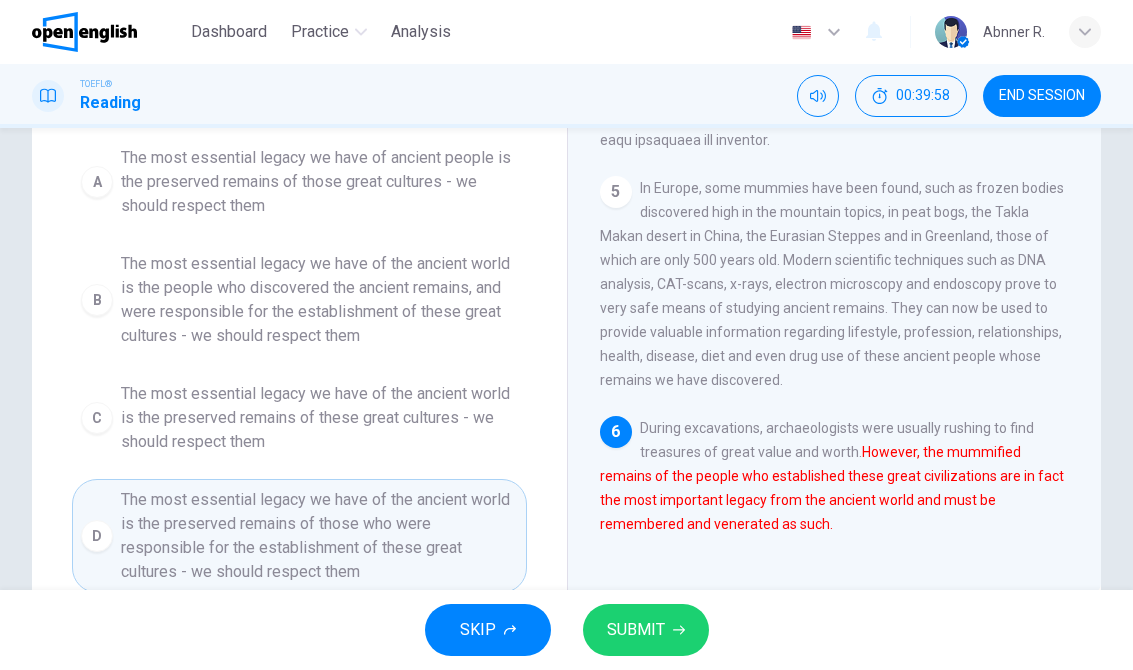 click on "SUBMIT" at bounding box center (636, 630) 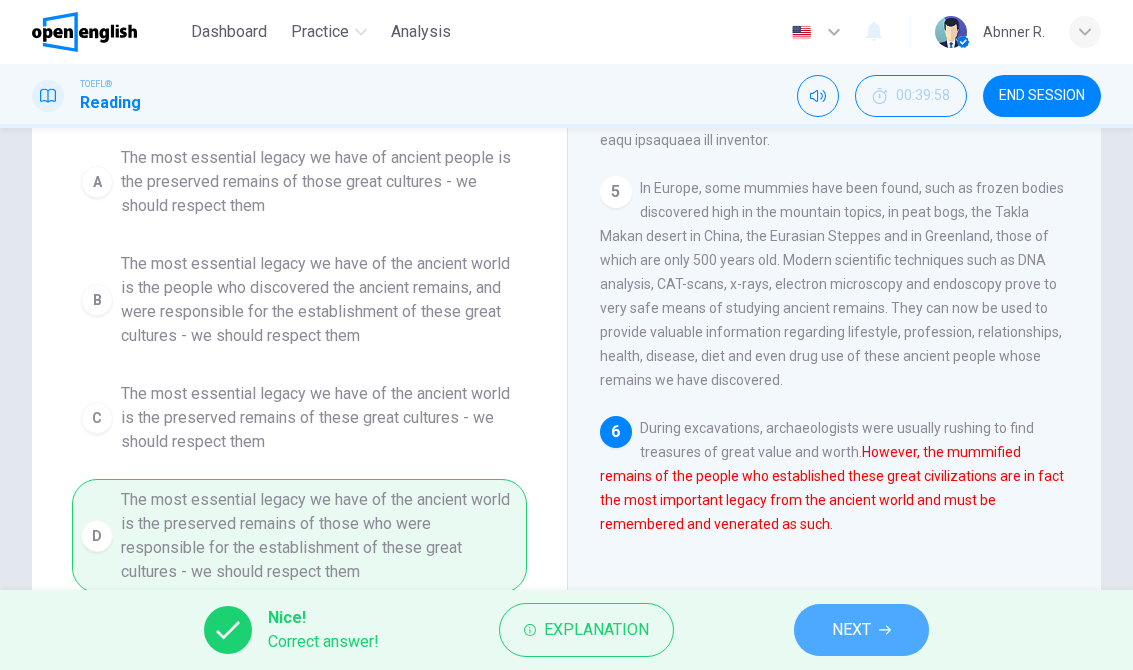 click on "NEXT" at bounding box center [861, 630] 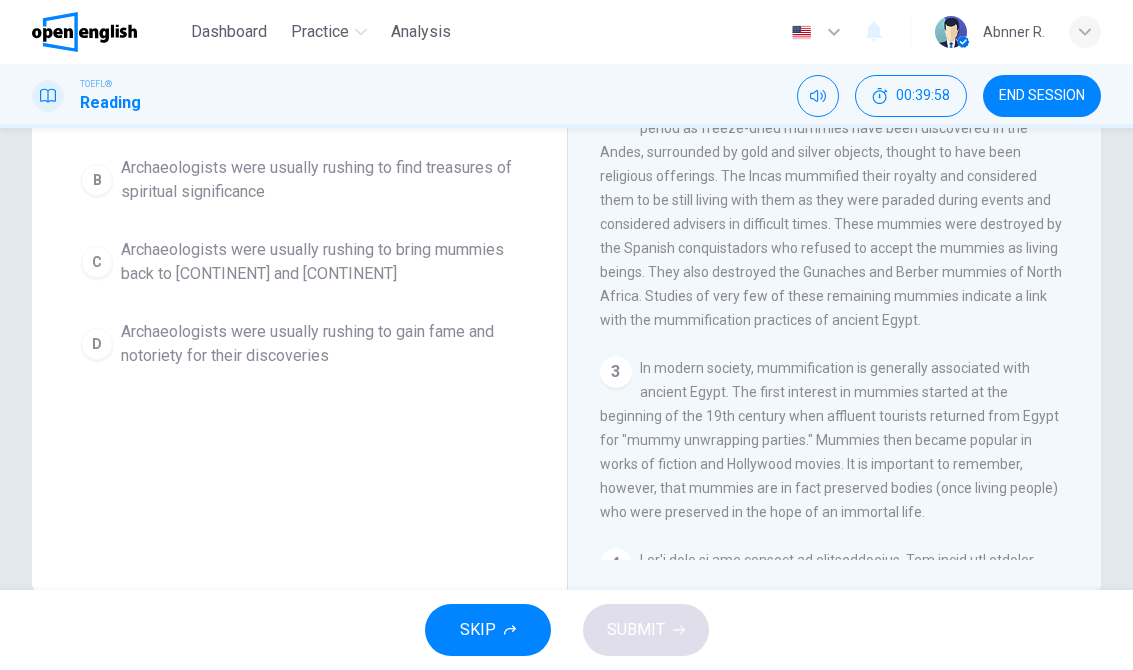 scroll, scrollTop: 0, scrollLeft: 0, axis: both 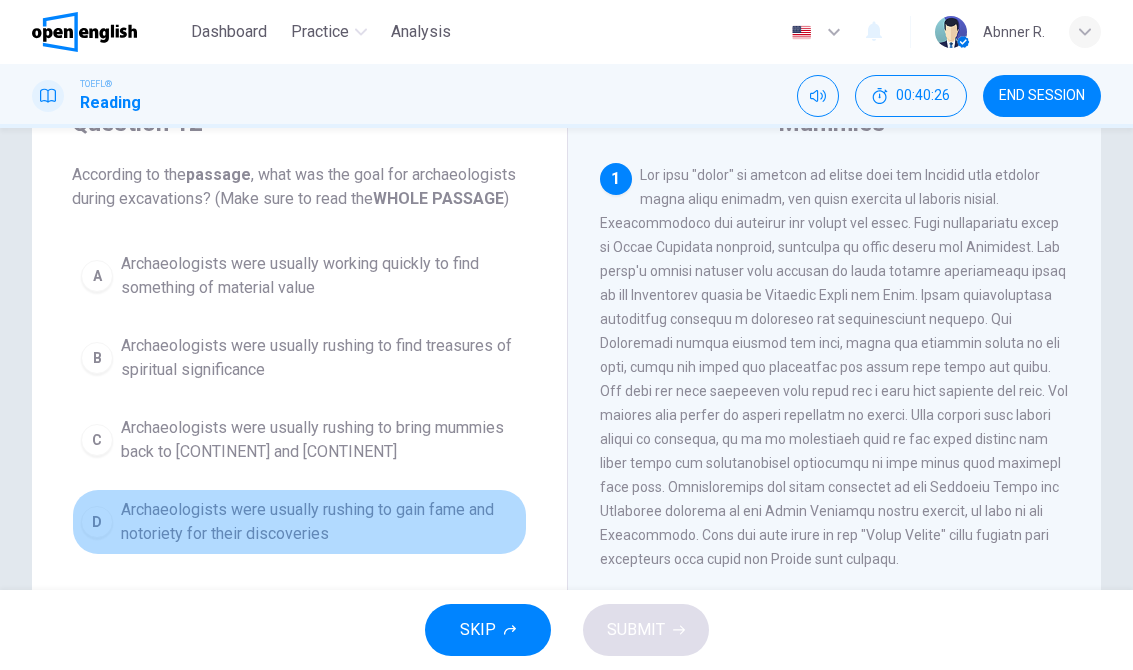 click on "Archaeologists were usually rushing to gain fame and notoriety for their discoveries" at bounding box center (319, 276) 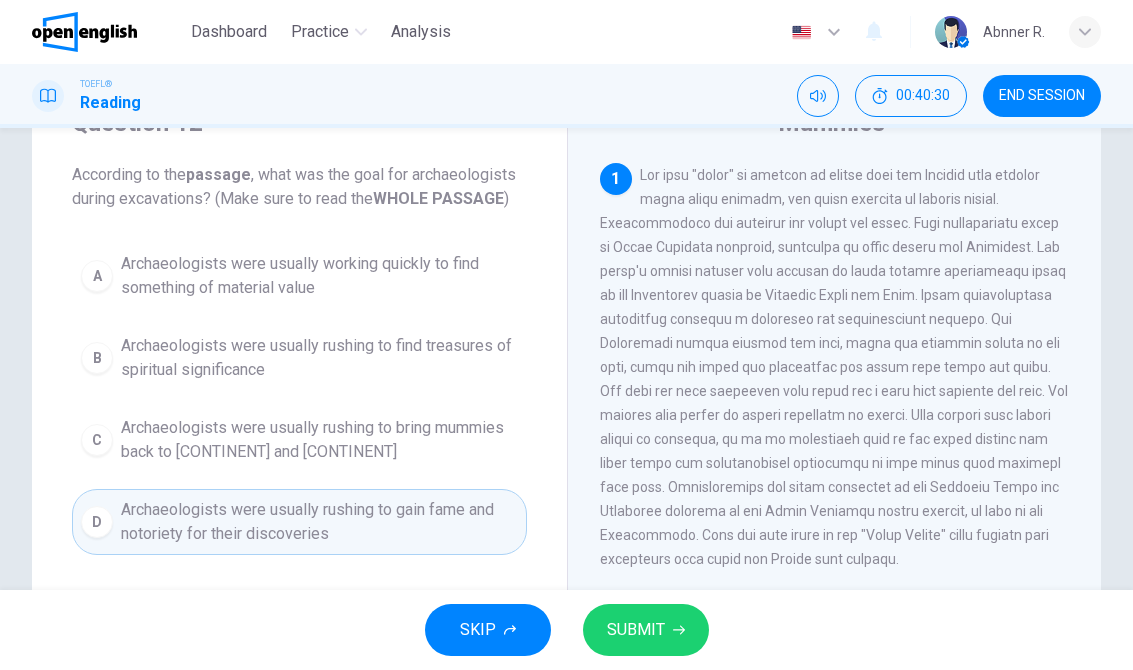 click on "SUBMIT" at bounding box center [646, 630] 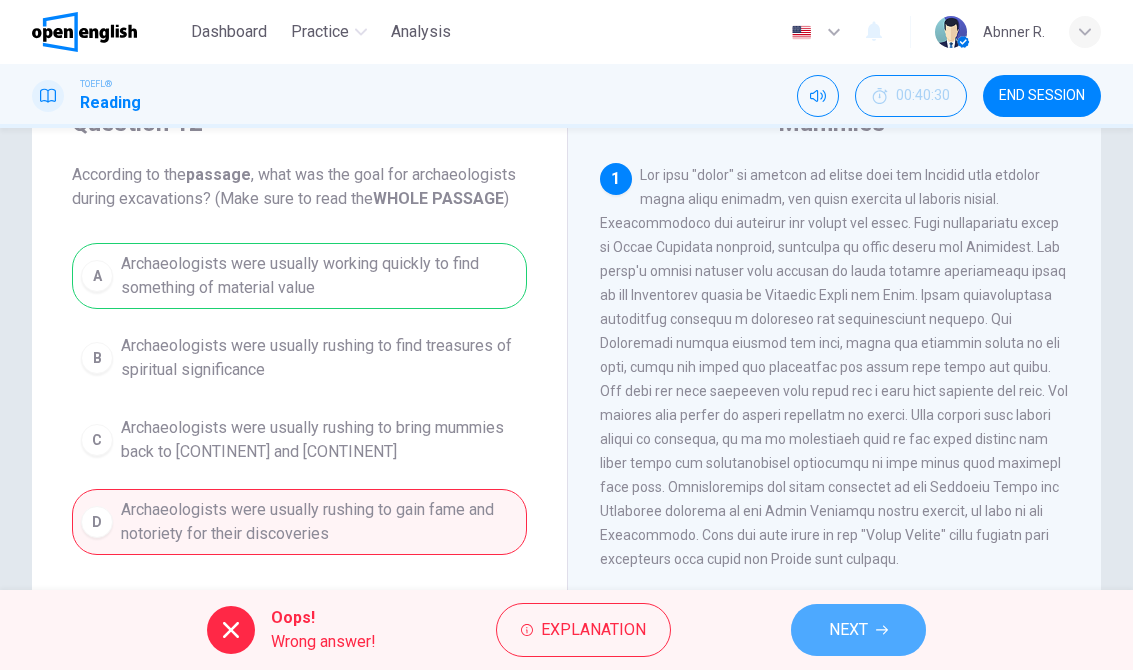 click on "NEXT" at bounding box center (858, 630) 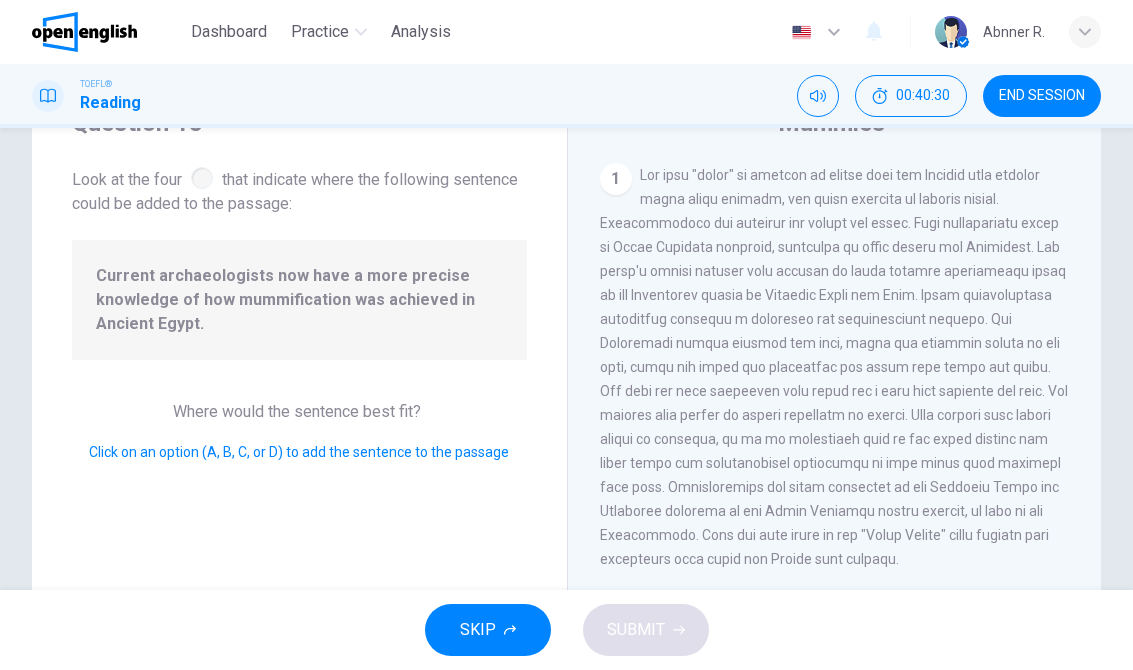 scroll, scrollTop: 1242, scrollLeft: 0, axis: vertical 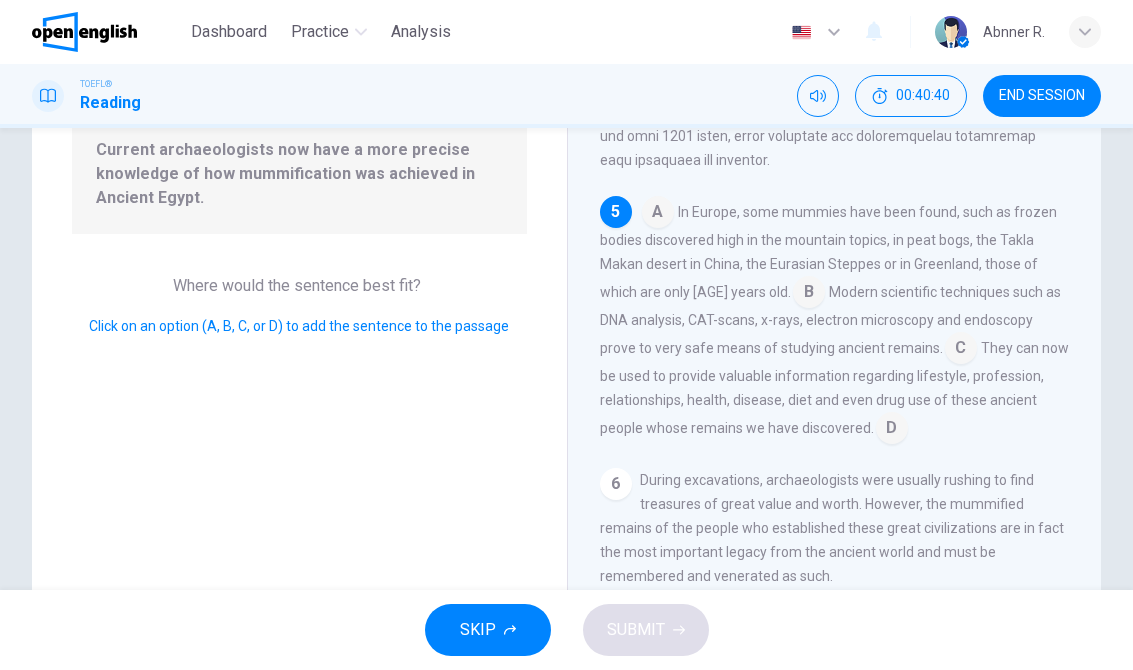 click at bounding box center (658, 214) 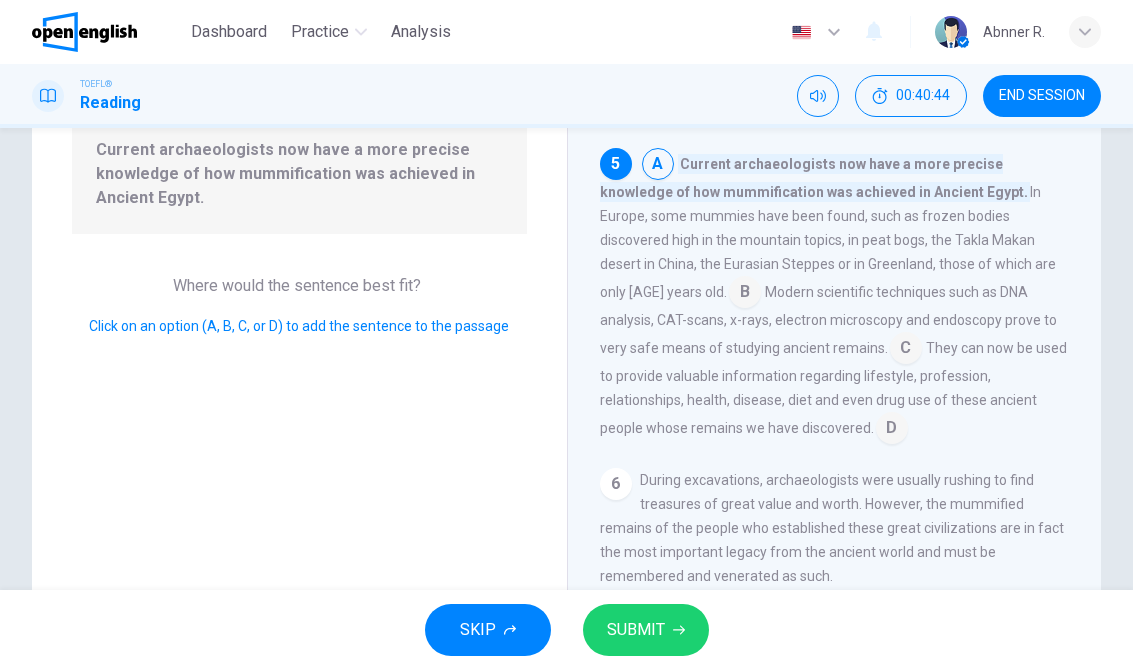 click at bounding box center (658, 166) 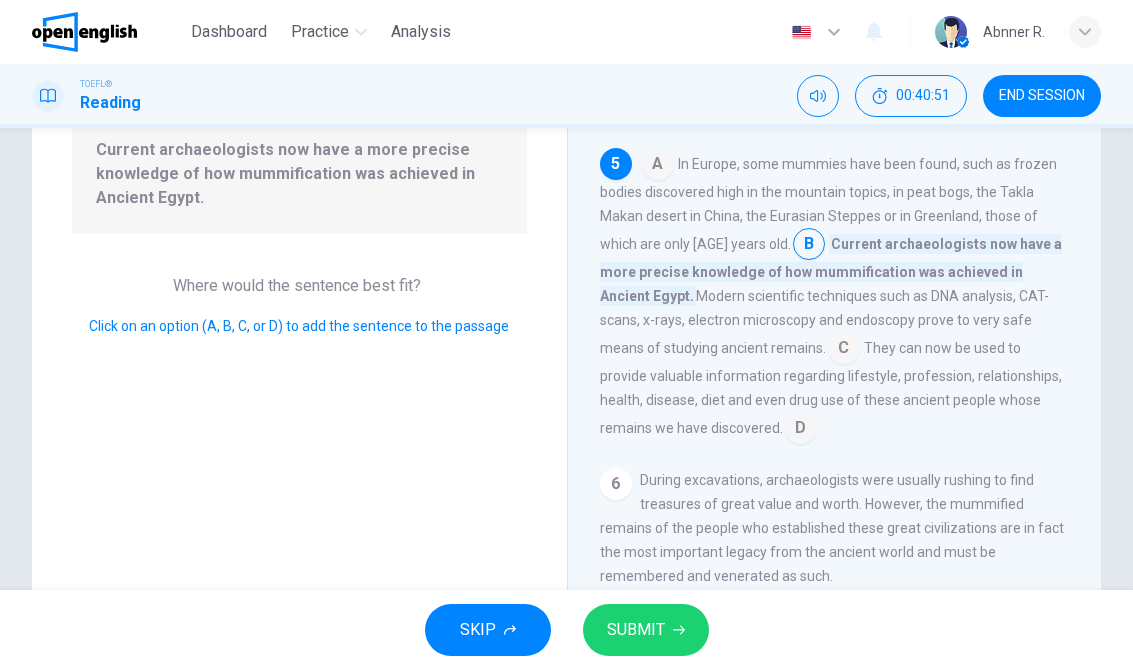 click at bounding box center (658, 166) 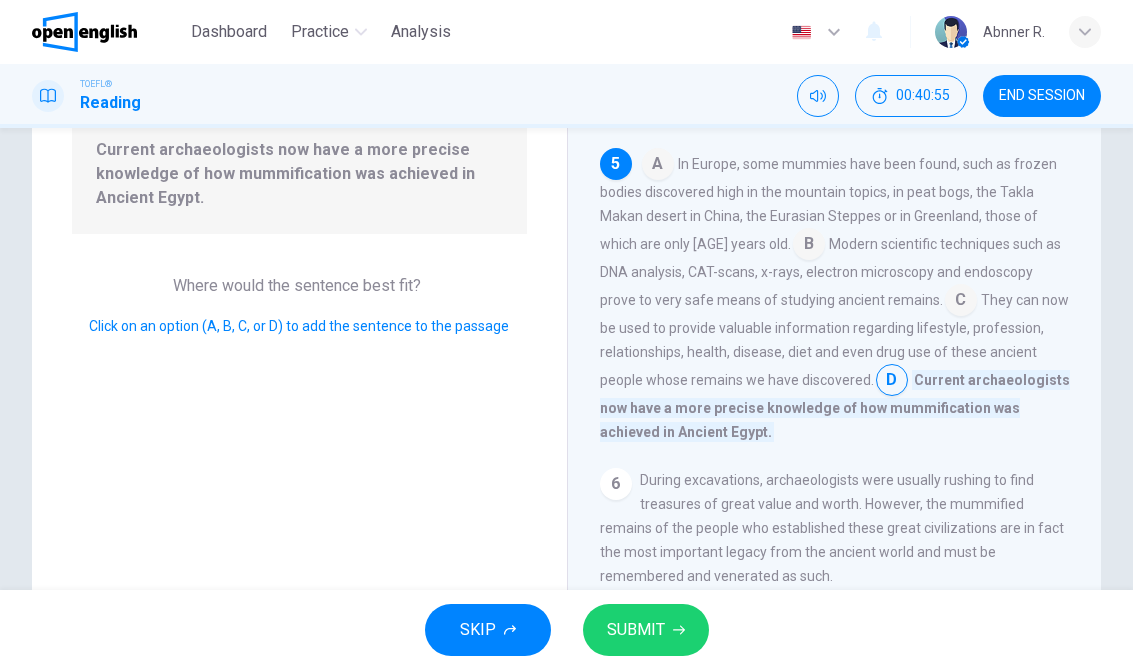 click on "SUBMIT" at bounding box center [646, 630] 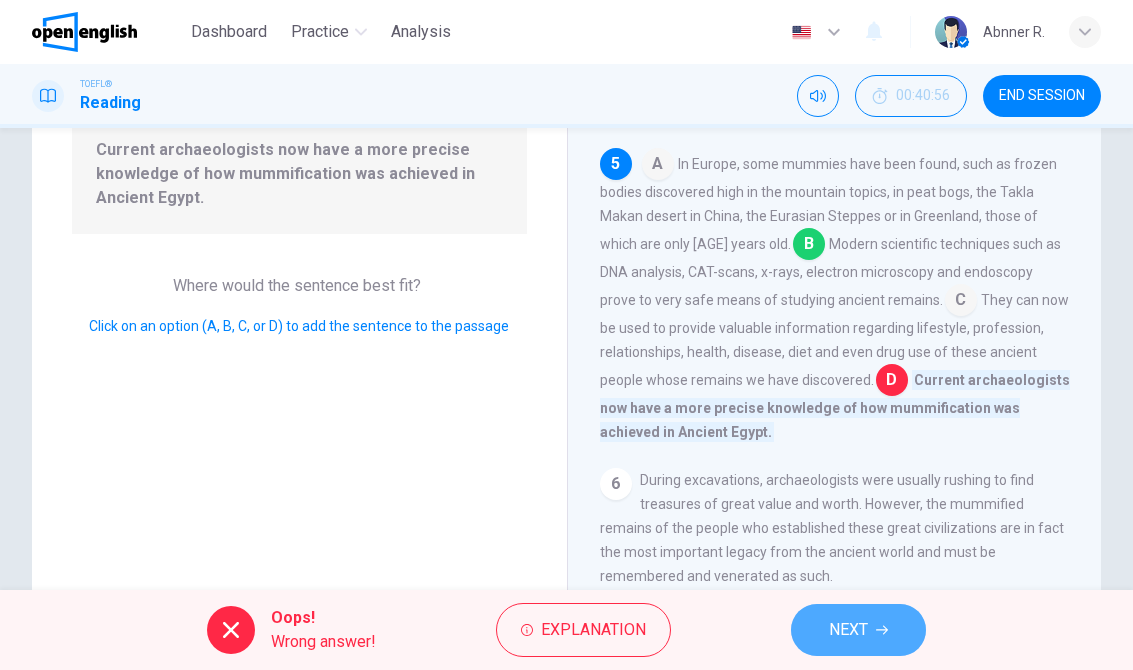 click on "NEXT" at bounding box center (848, 630) 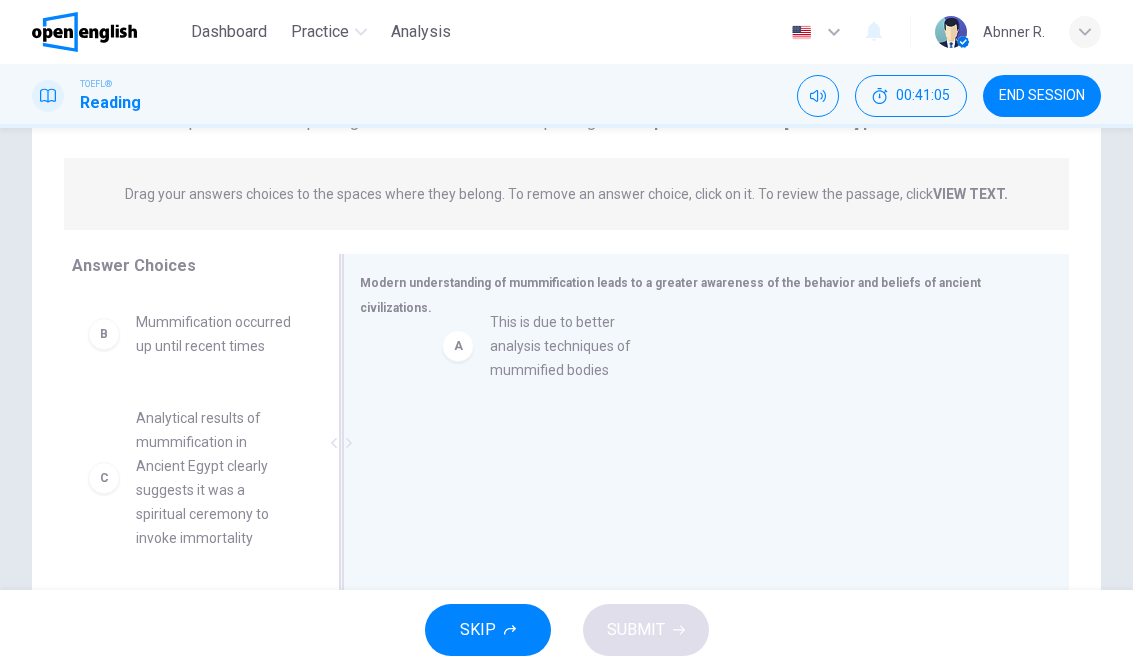 drag, startPoint x: 232, startPoint y: 359, endPoint x: 595, endPoint y: 359, distance: 363 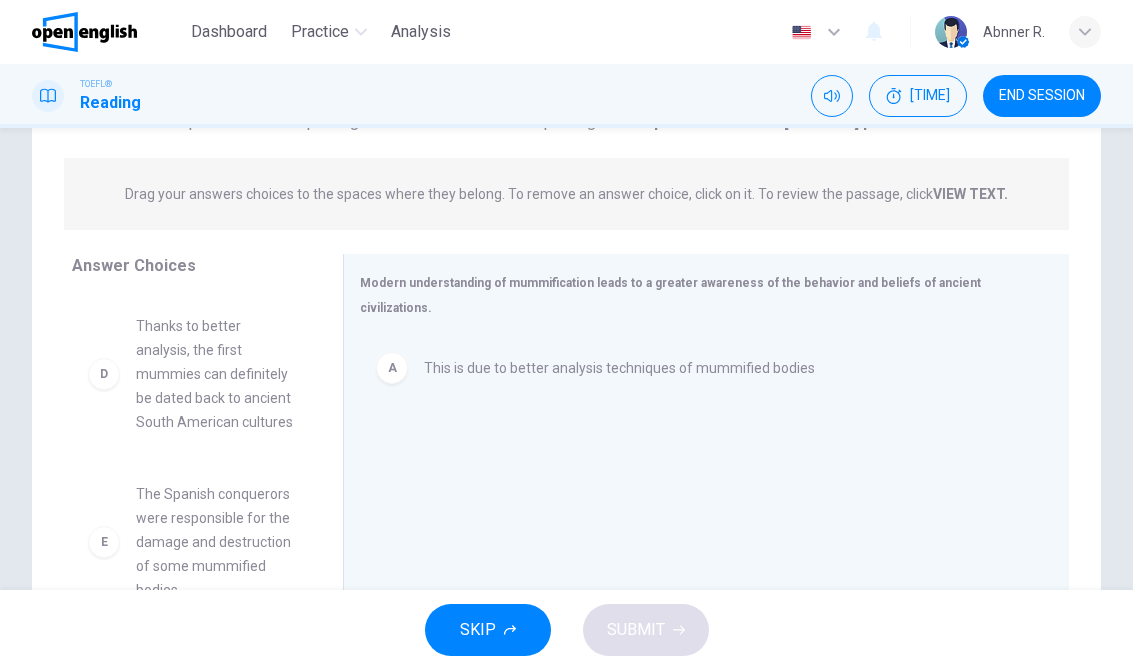 scroll, scrollTop: 282, scrollLeft: 0, axis: vertical 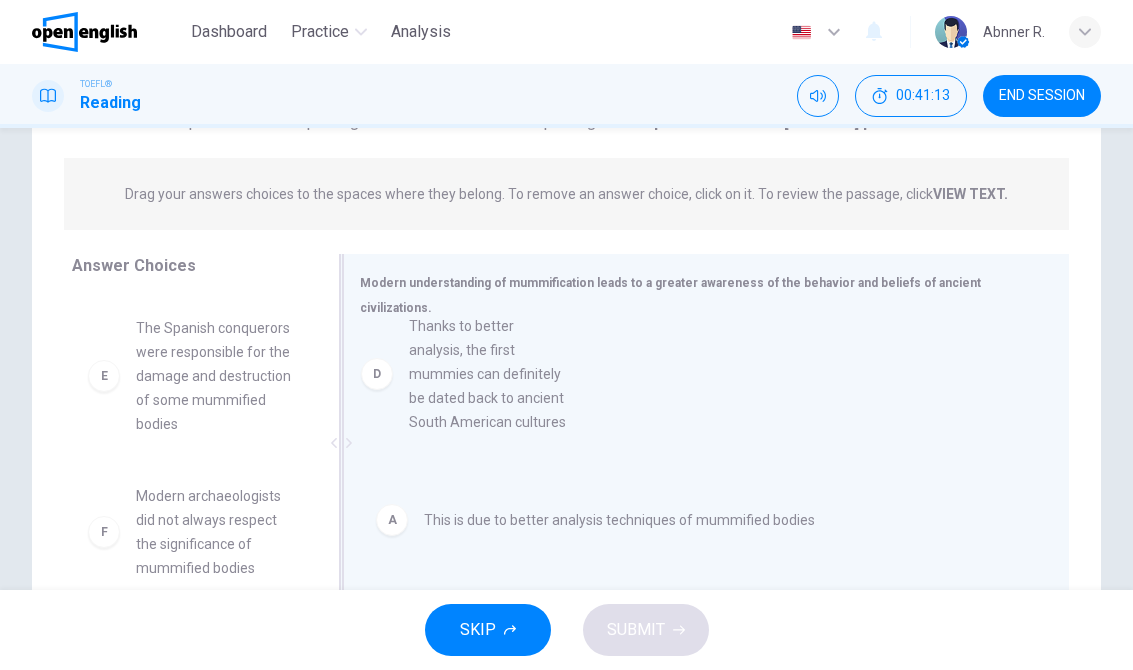 drag, startPoint x: 222, startPoint y: 381, endPoint x: 517, endPoint y: 380, distance: 295.0017 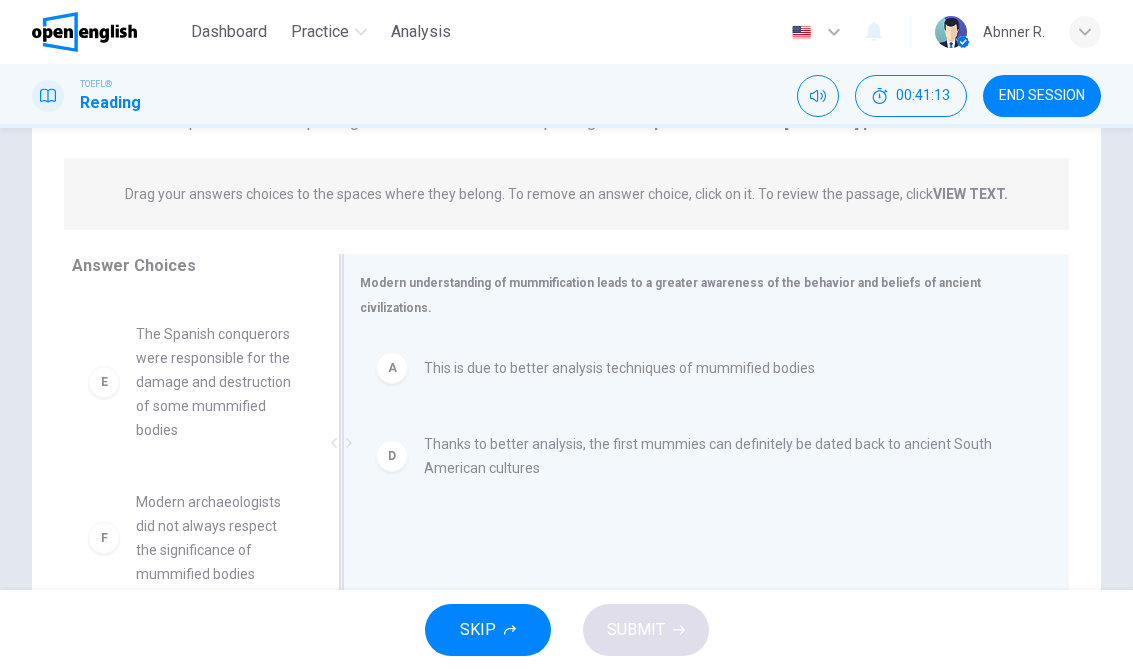 scroll, scrollTop: 276, scrollLeft: 0, axis: vertical 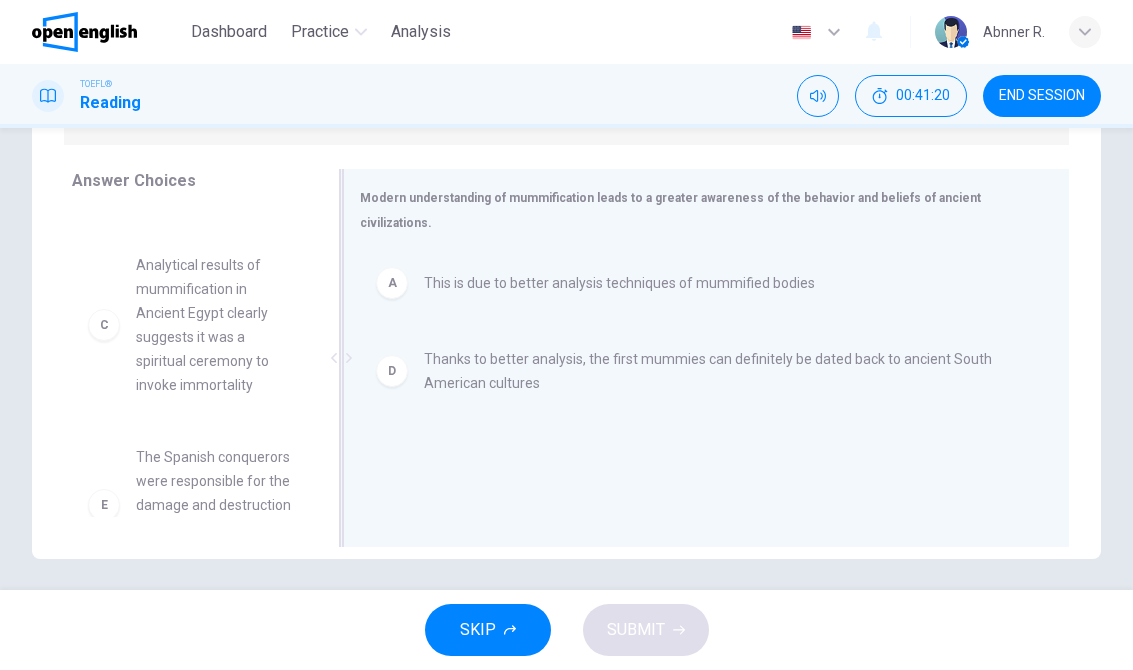 drag, startPoint x: 234, startPoint y: 336, endPoint x: 613, endPoint y: 340, distance: 379.02112 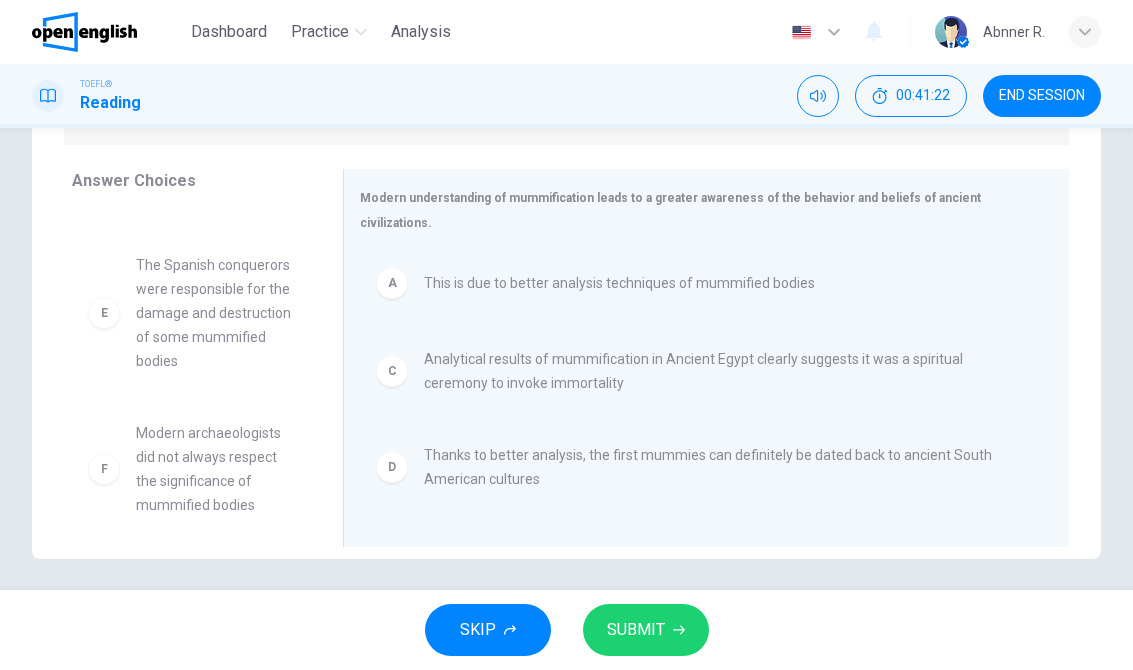 click on "SUBMIT" at bounding box center (636, 630) 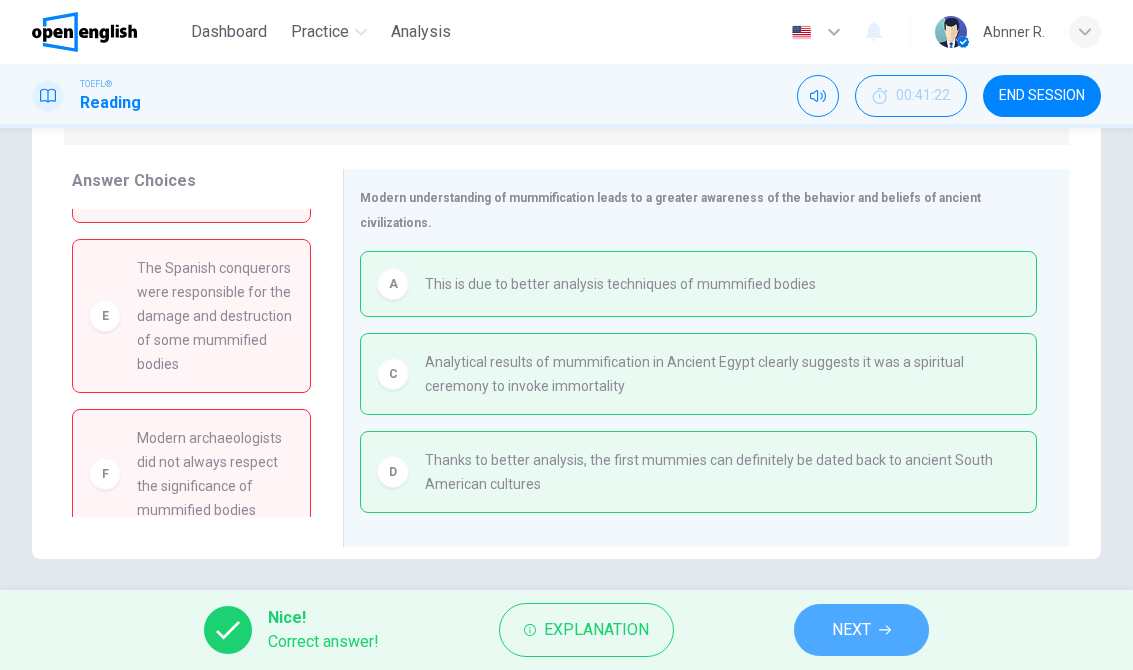 click on "NEXT" at bounding box center (861, 630) 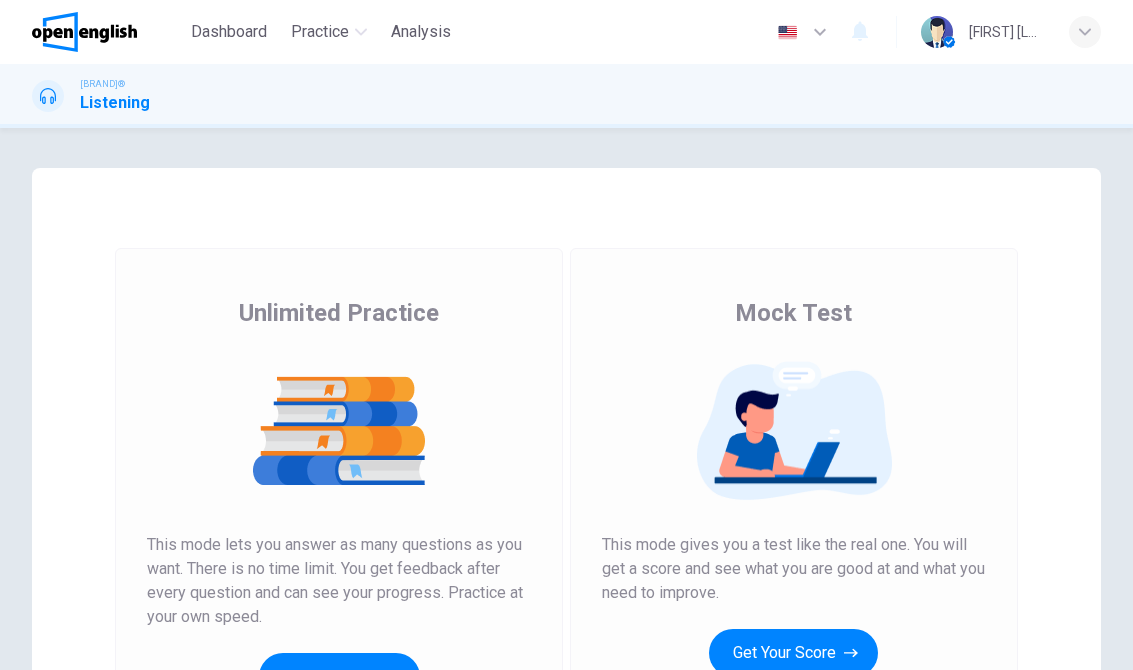 scroll, scrollTop: 0, scrollLeft: 0, axis: both 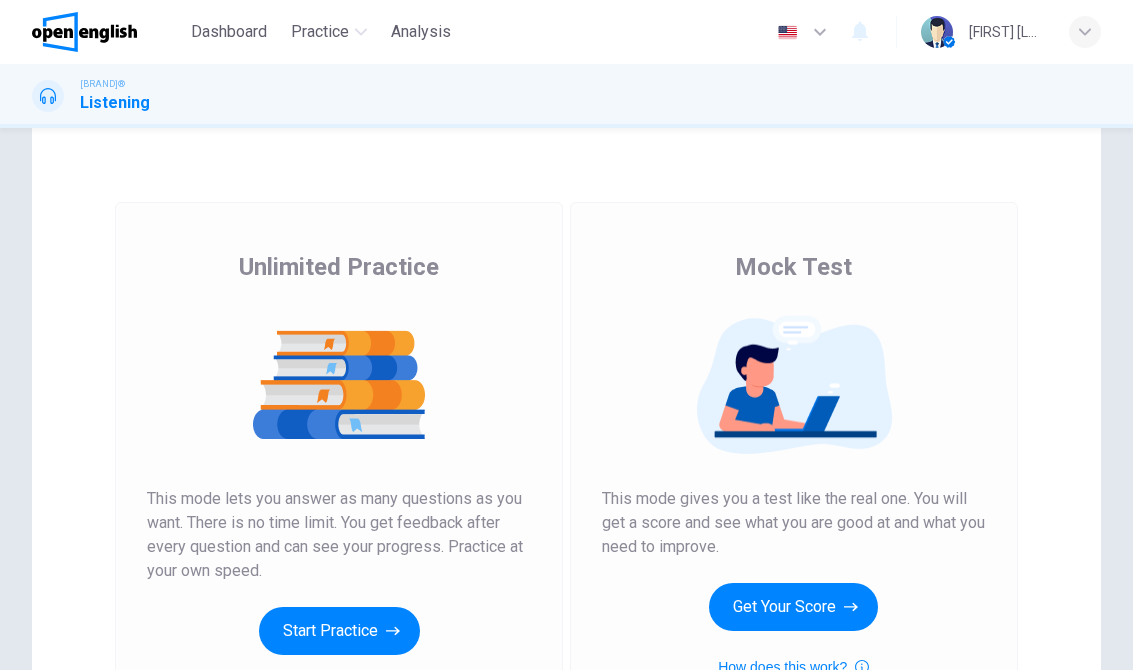 click on "Unlimited Practice This mode lets you answer as many questions as you want. There is no time limit. You get feedback after every question and can see your progress. Practice at your own speed. Start Practice" at bounding box center [339, 453] 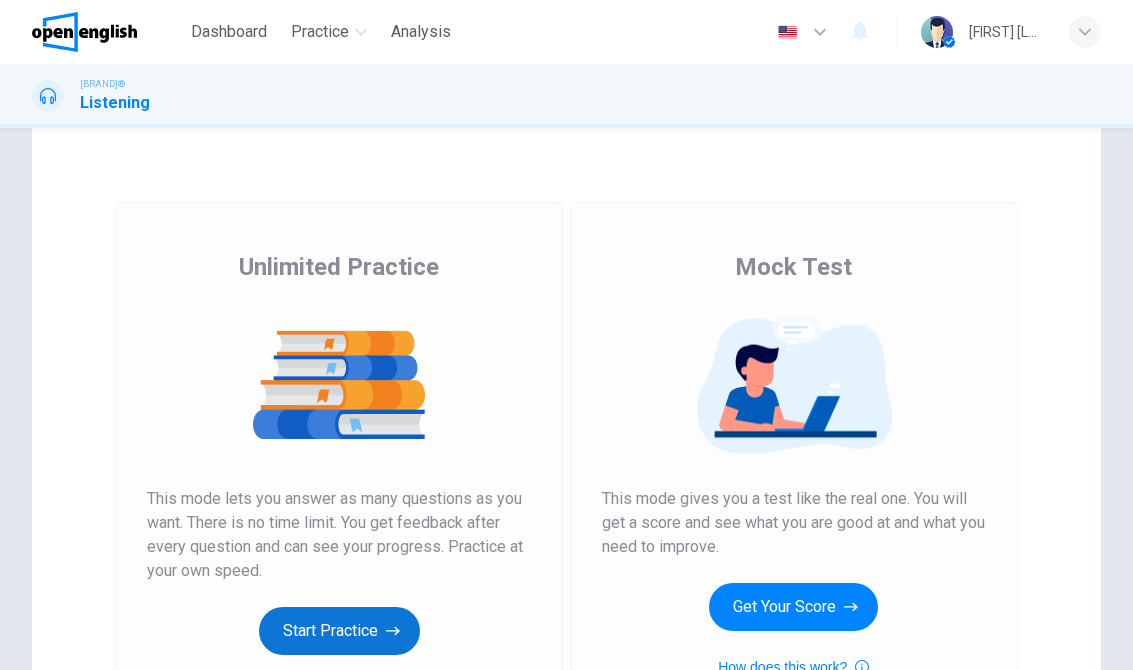 click on "Start Practice" at bounding box center (339, 631) 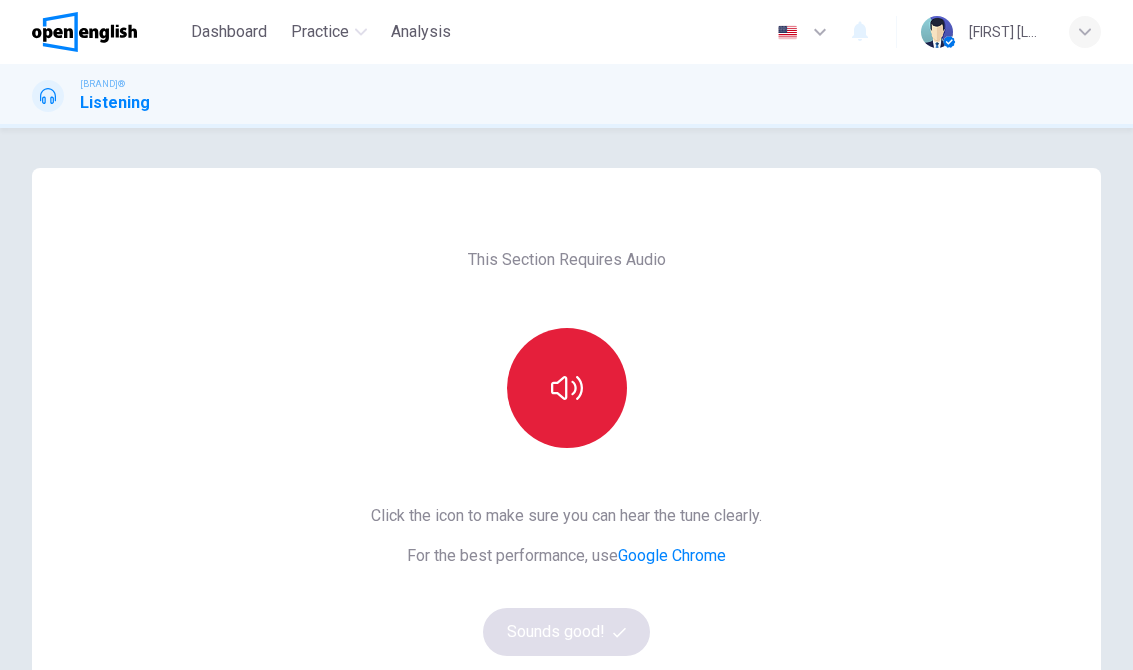 click at bounding box center [567, 388] 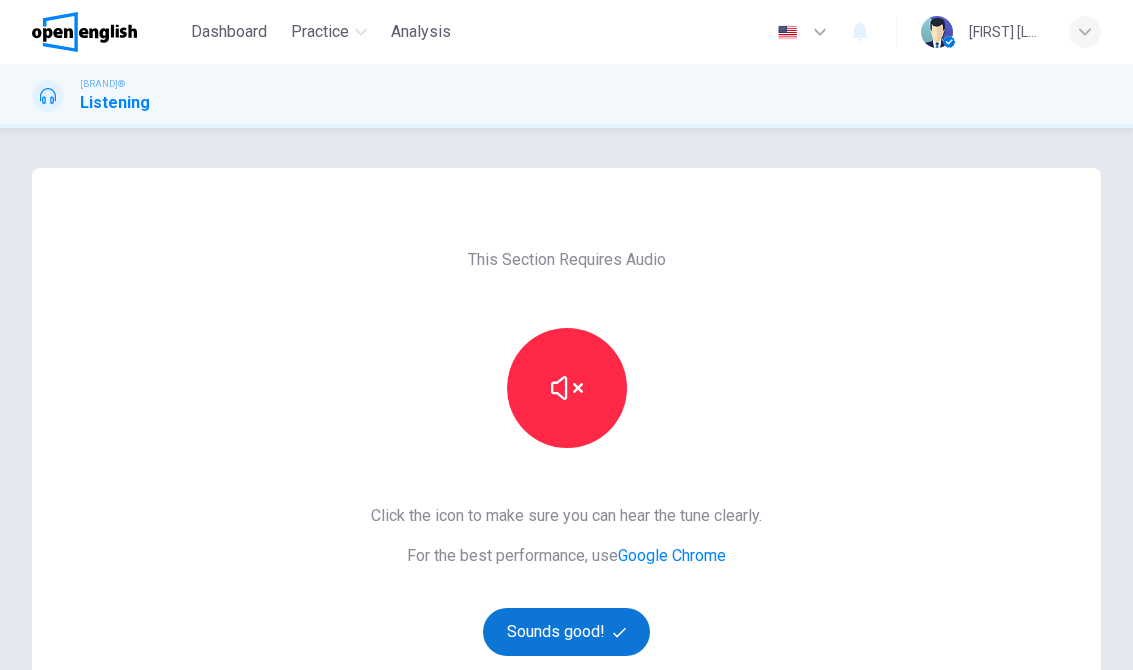 click on "Sounds good!" at bounding box center [567, 632] 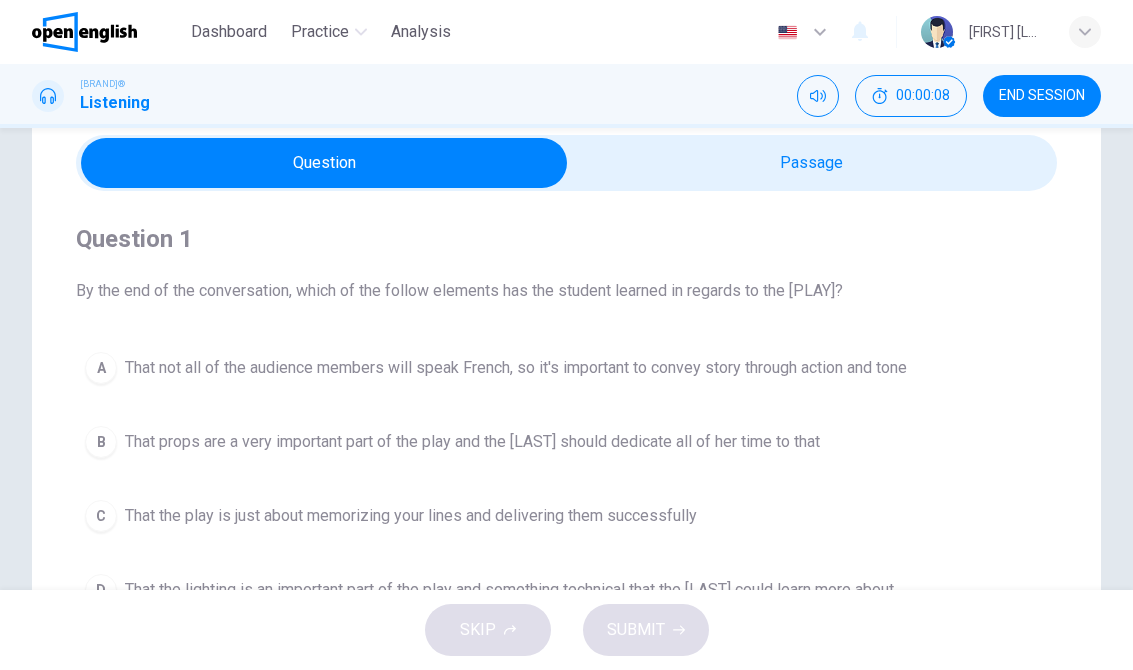 scroll, scrollTop: 85, scrollLeft: 0, axis: vertical 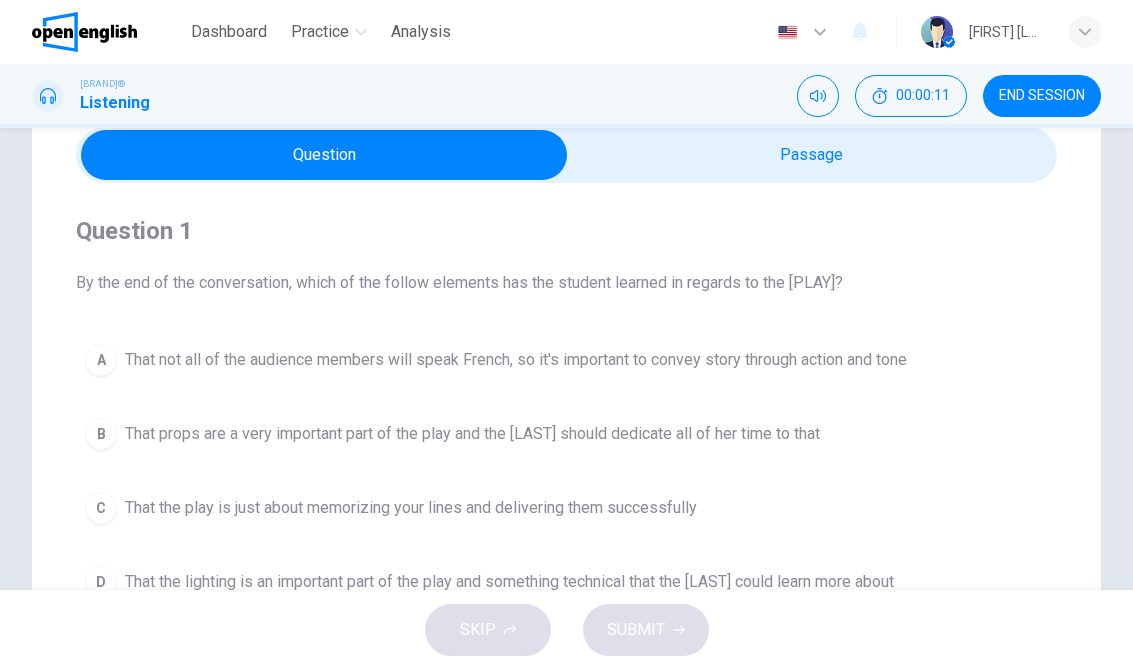 click on "Question 1 By the end of the conversation, which of the follow elements has the student learned in regards to the [PLAY]? A That not all of the audience members will speak [LANGUAGE], so it's important to convey story through action and tone B That props are a very important part of the [PLAY] and the student should dedicate all of her time to that C That the [PLAY] is just about memorizing your lines and delivering them successfully D That the lighting is an important part of the [PLAY] and something technical that the student could learn more about" at bounding box center [566, 411] 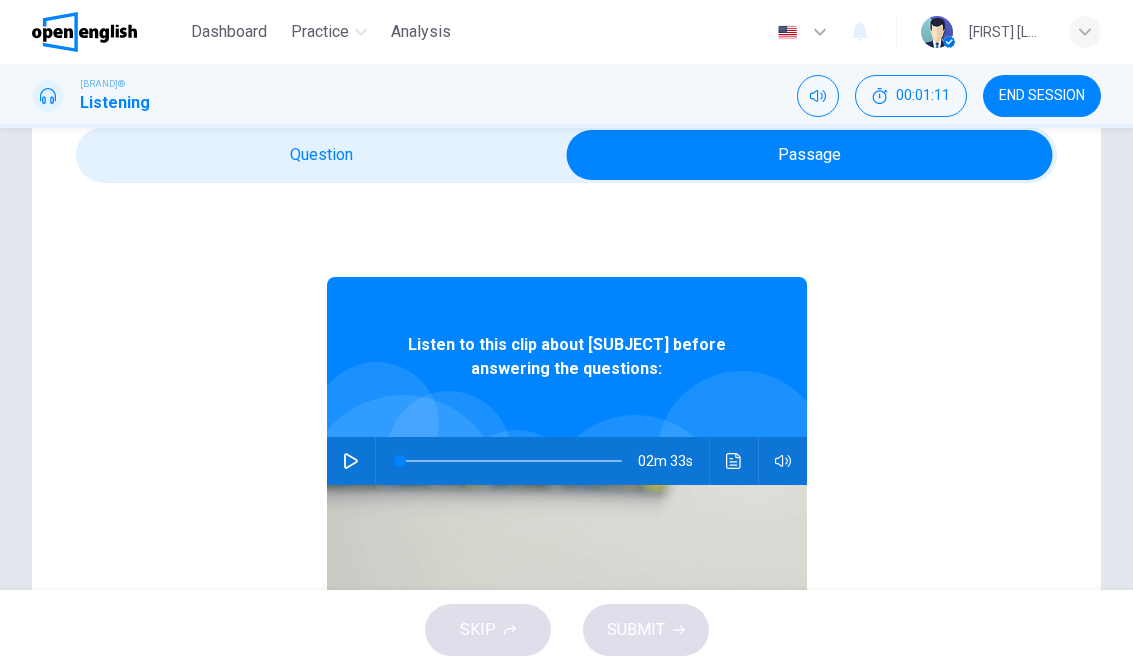 click at bounding box center [351, 461] 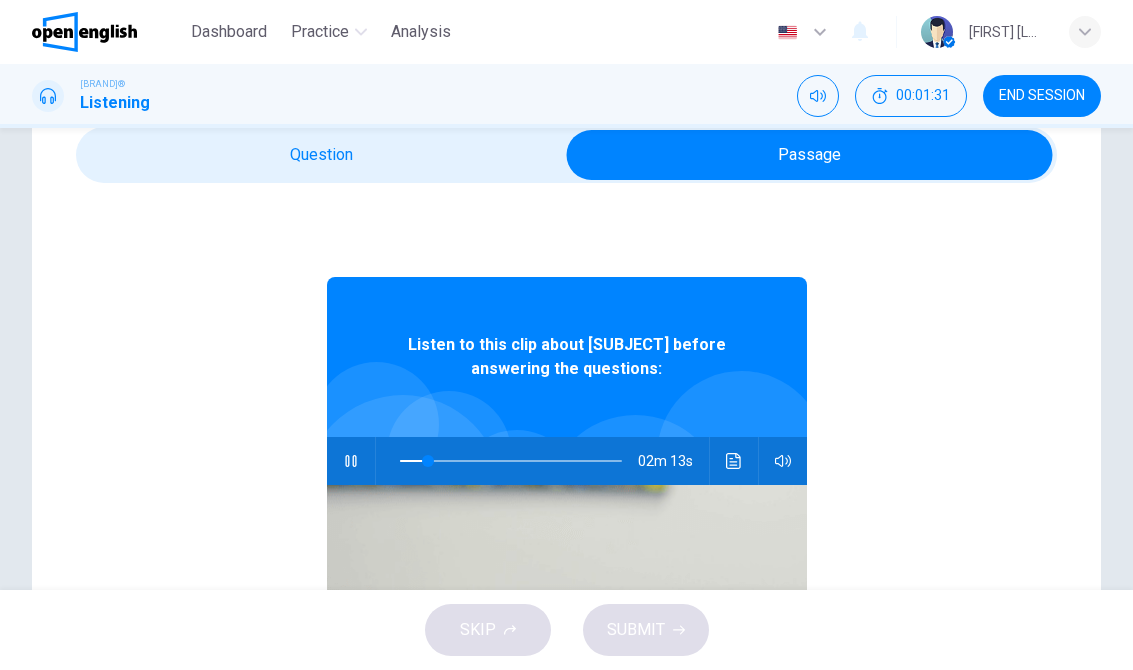 click at bounding box center [351, 461] 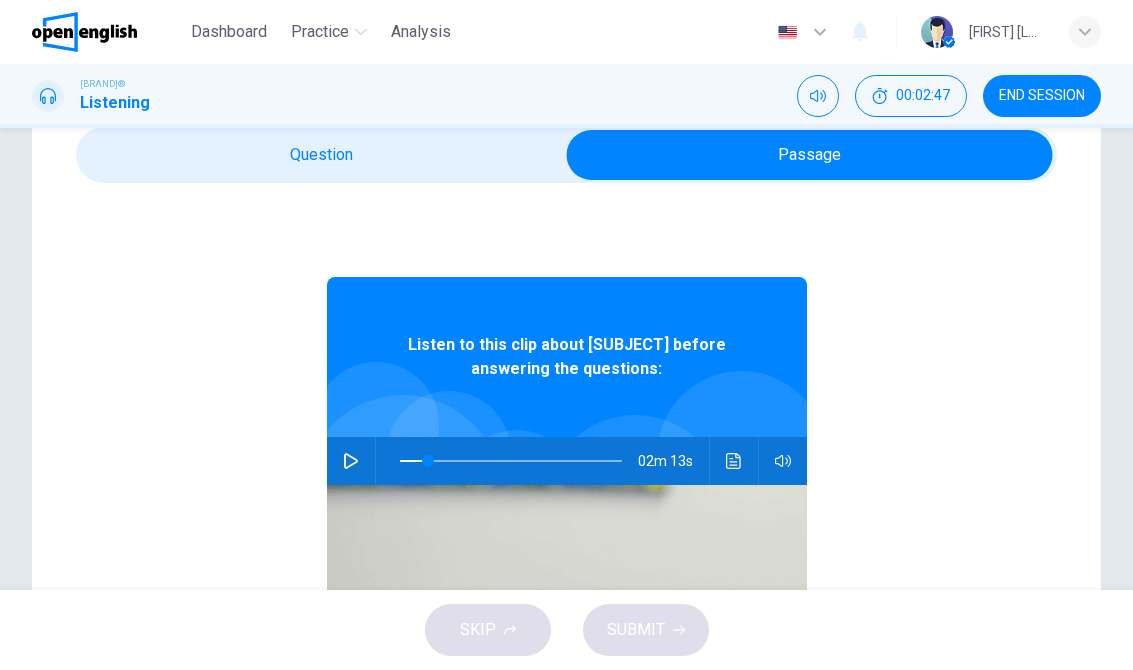 click at bounding box center (351, 461) 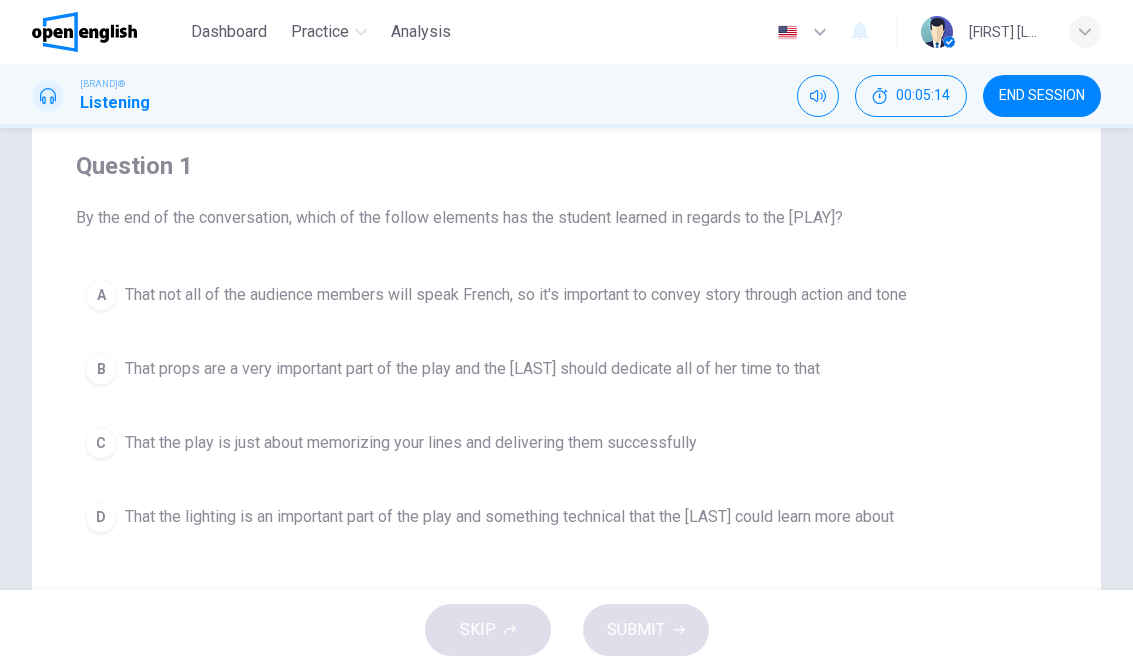 scroll, scrollTop: 154, scrollLeft: 0, axis: vertical 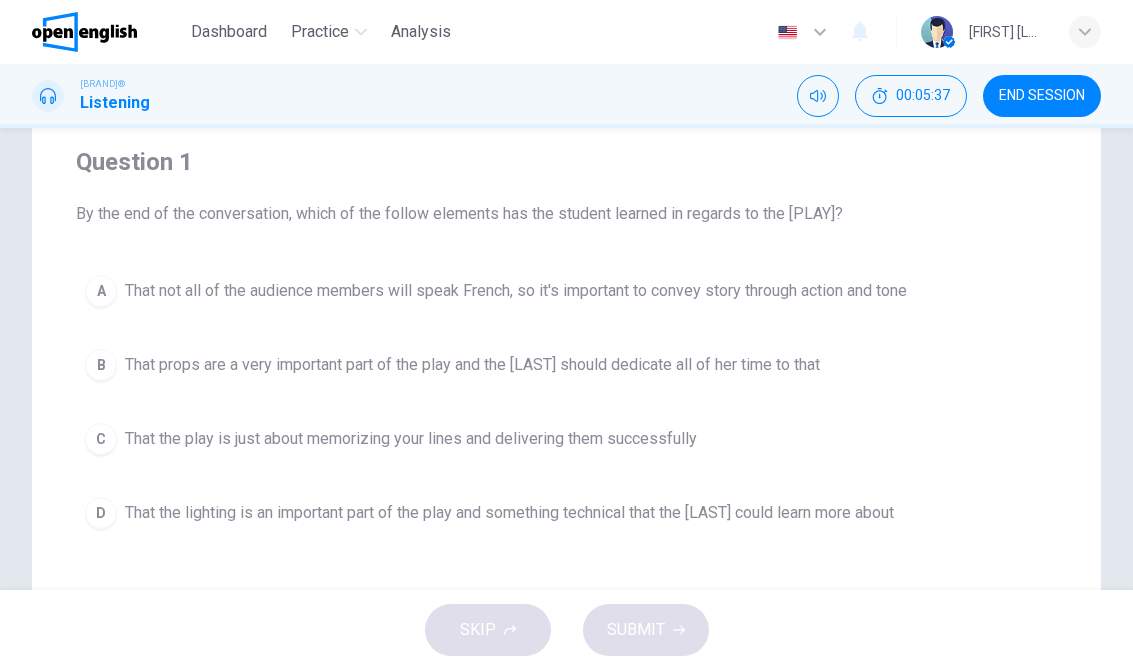 click on "That the lighting is an important part of the play and something technical that the student could learn more about" at bounding box center (516, 291) 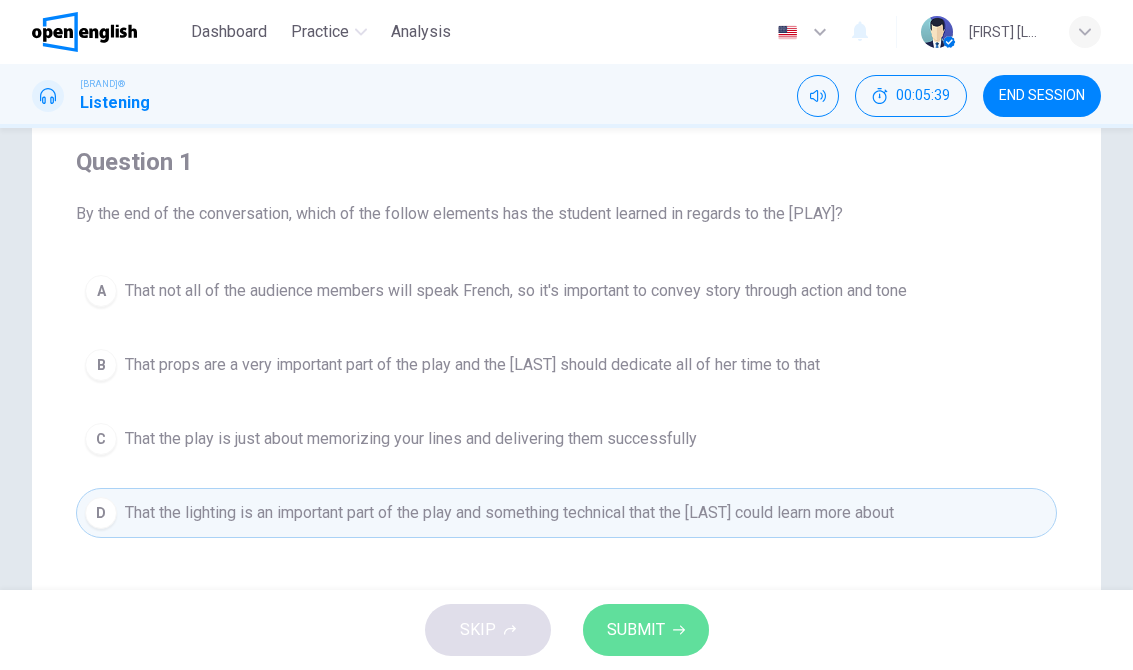 click on "SUBMIT" at bounding box center (636, 630) 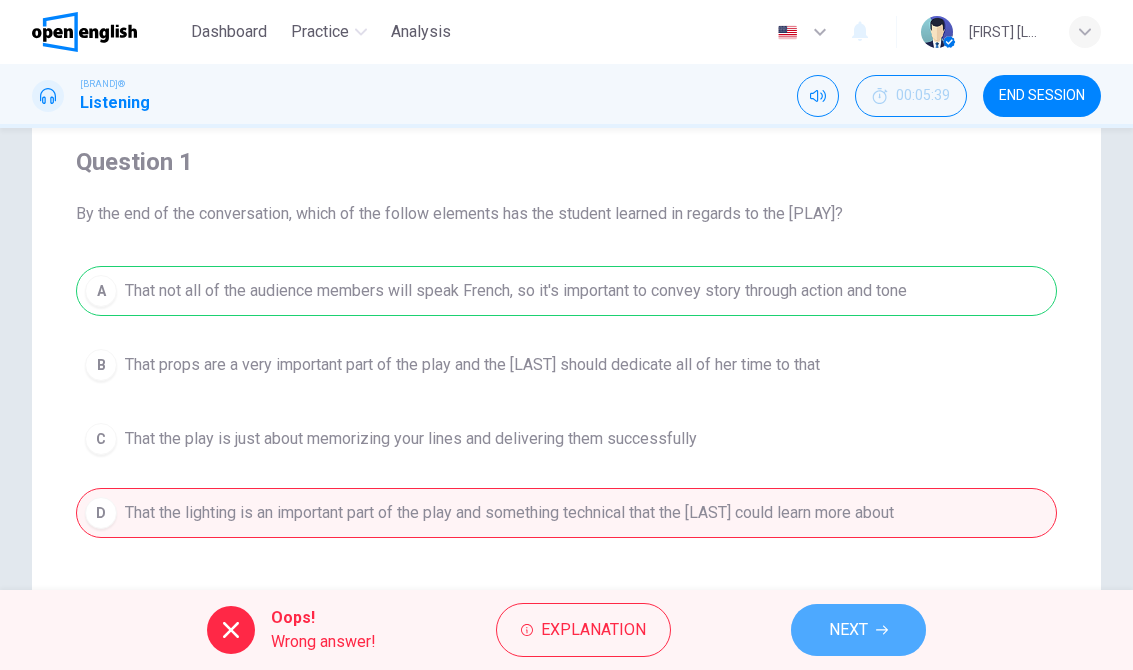 click on "NEXT" at bounding box center [848, 630] 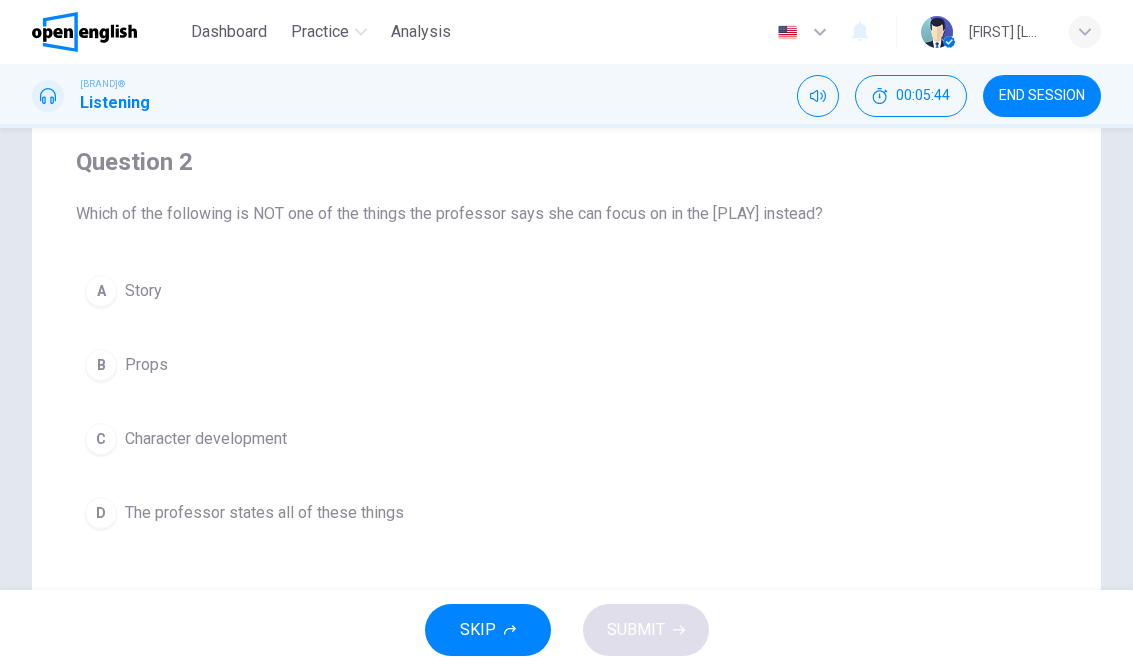 drag, startPoint x: 244, startPoint y: 521, endPoint x: 281, endPoint y: 524, distance: 37.12142 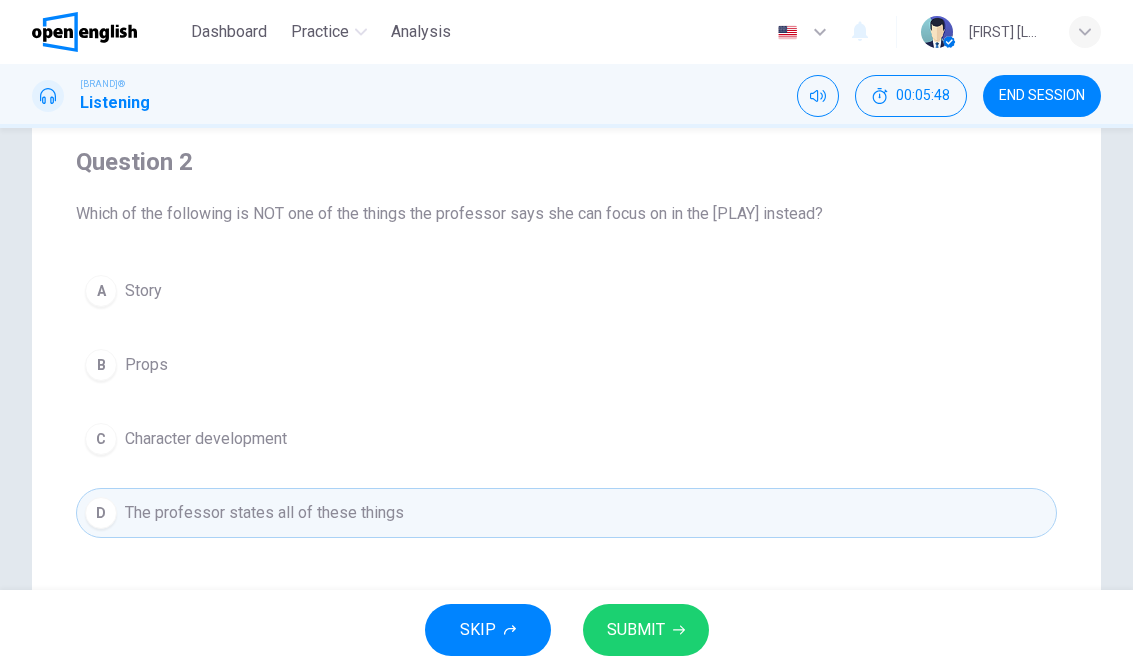 click on "SUBMIT" at bounding box center (646, 630) 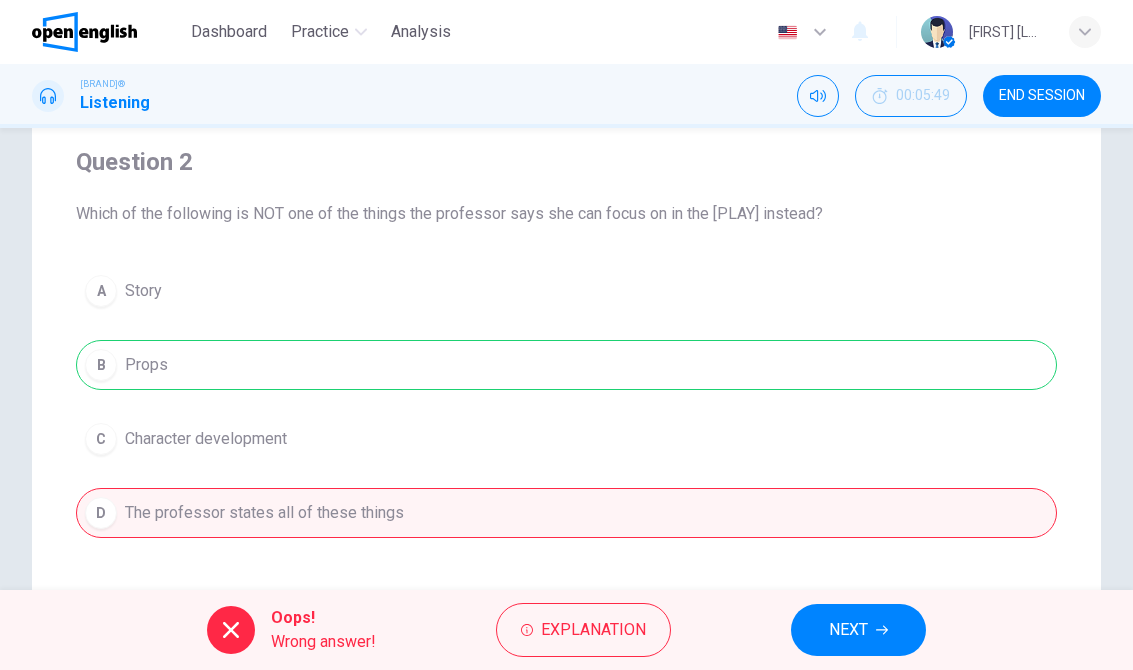 click on "NEXT" at bounding box center (858, 630) 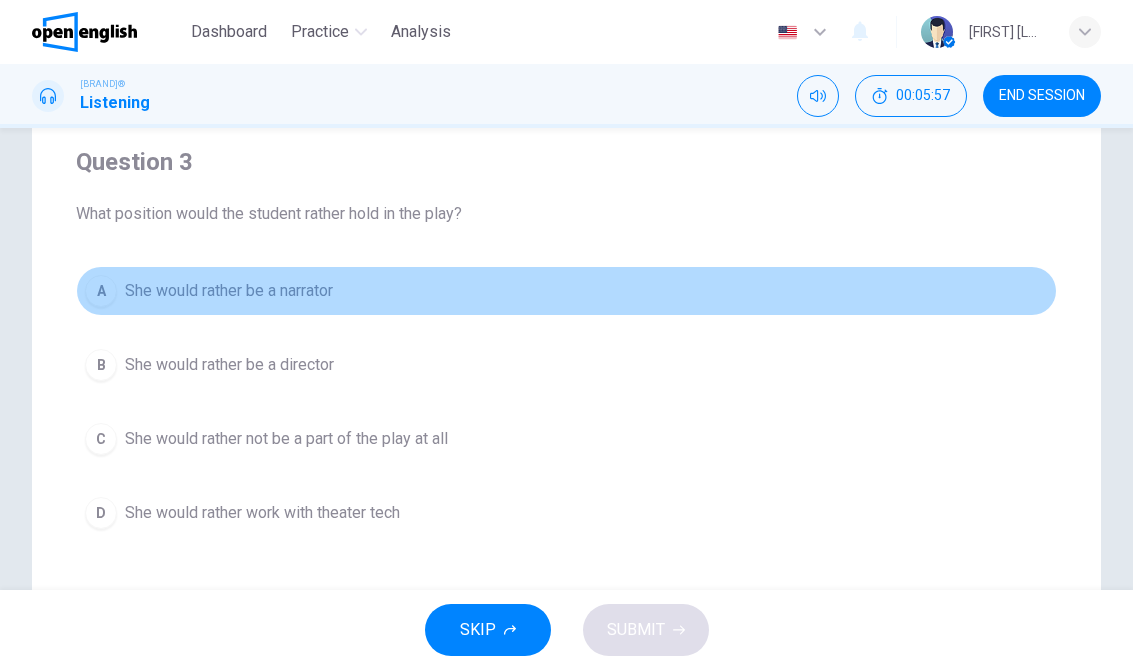 click on "A She would rather be a narrator" at bounding box center [566, 291] 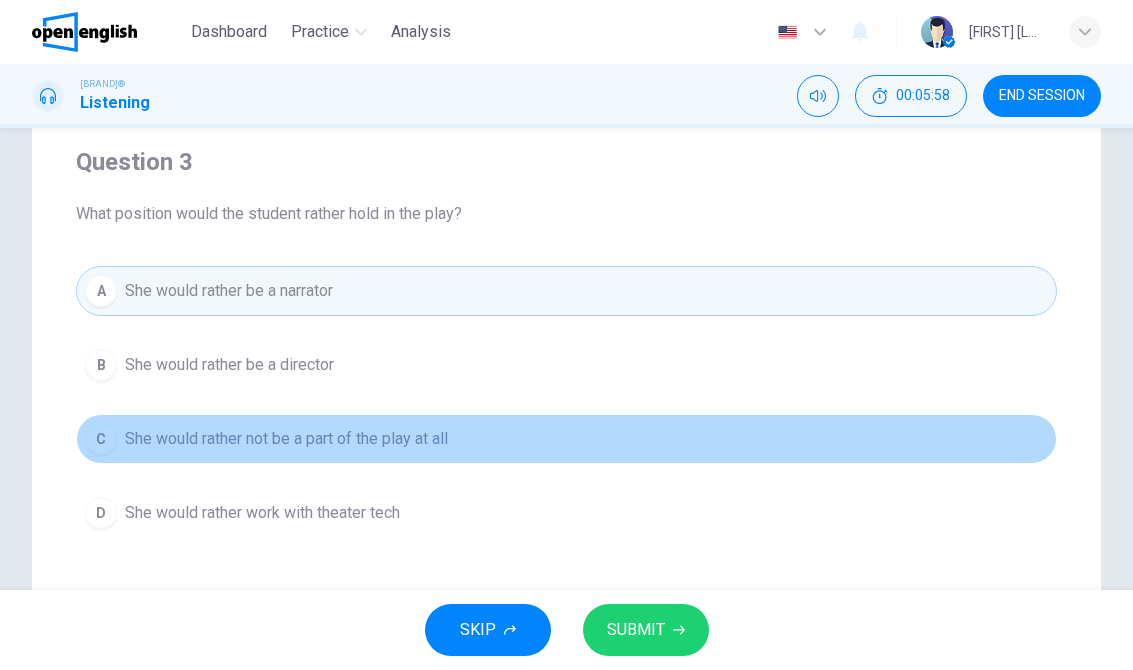 click on "She would rather not be a part of the play at all" at bounding box center [229, 365] 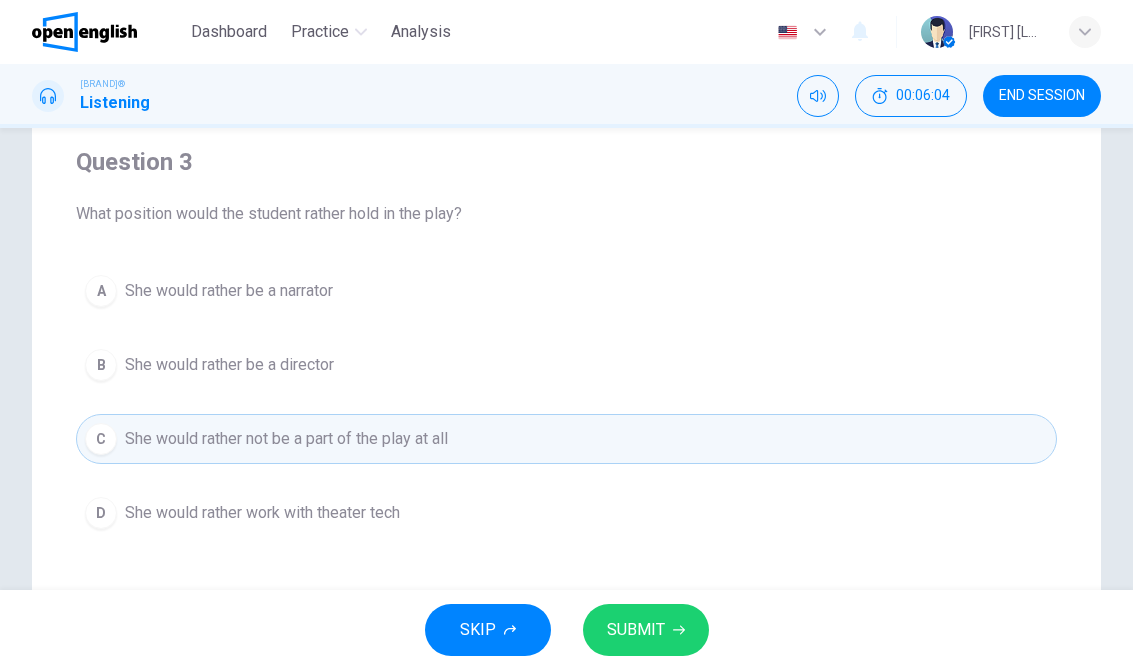 click on "SUBMIT" at bounding box center [646, 630] 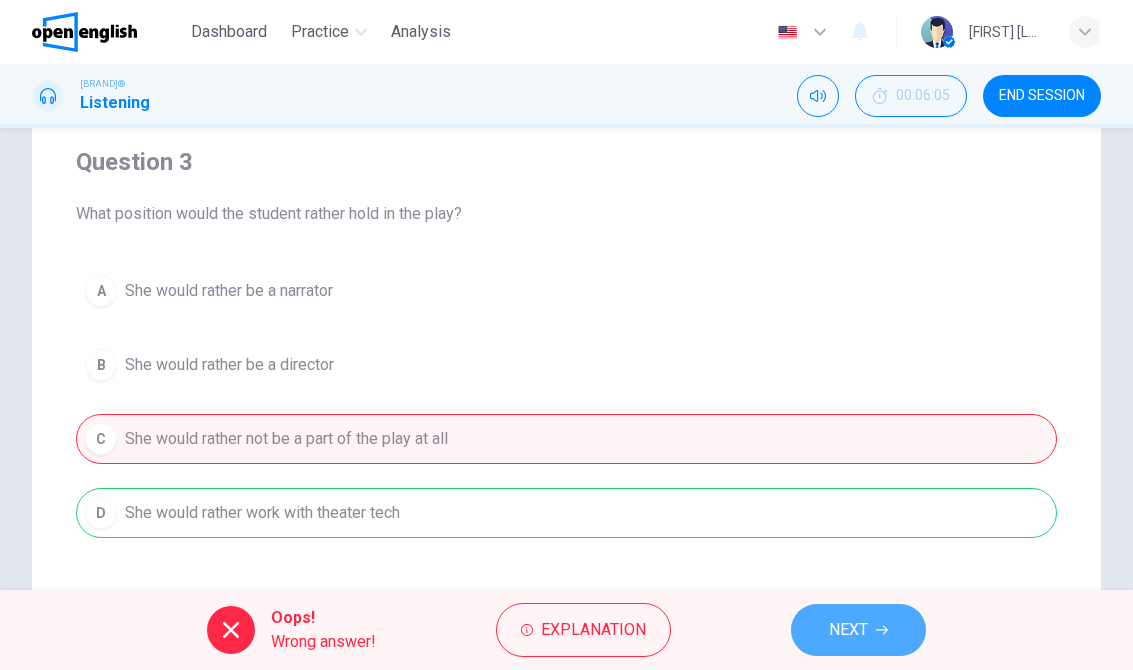 click on "NEXT" at bounding box center (858, 630) 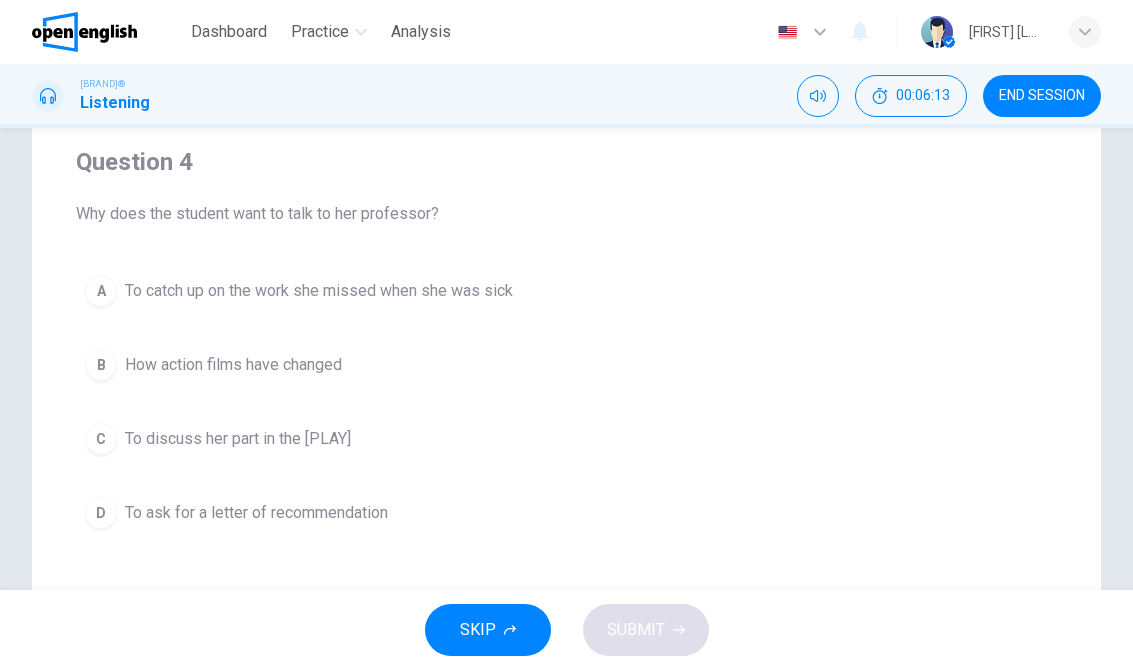click on "To discuss her part in the French play" at bounding box center [319, 291] 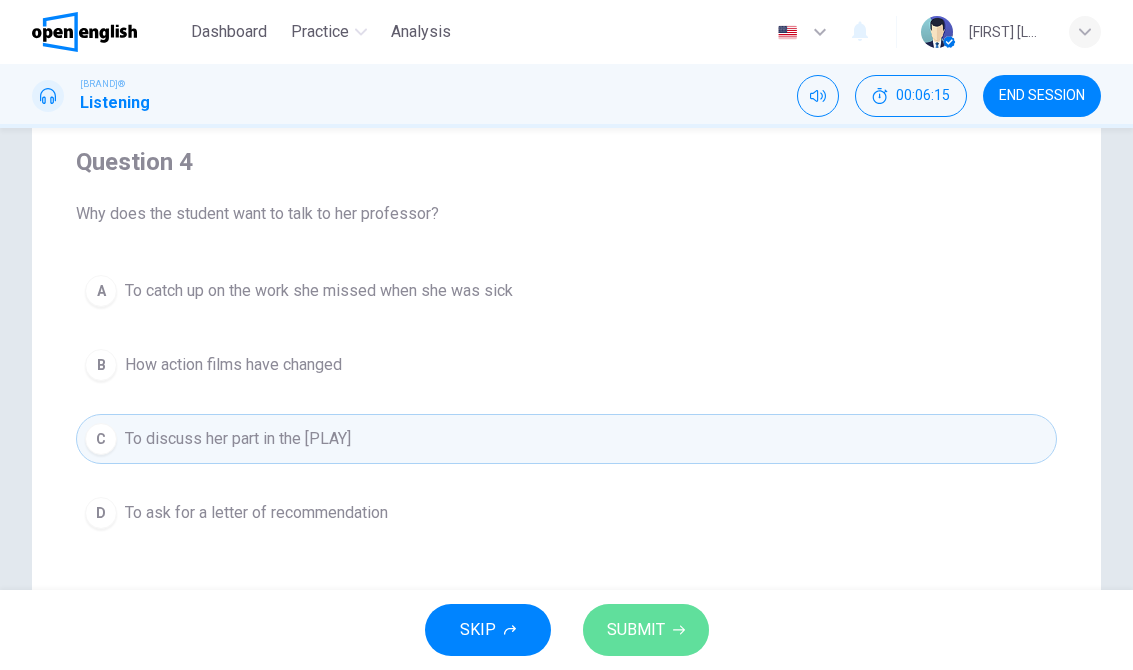 click on "SUBMIT" at bounding box center (646, 630) 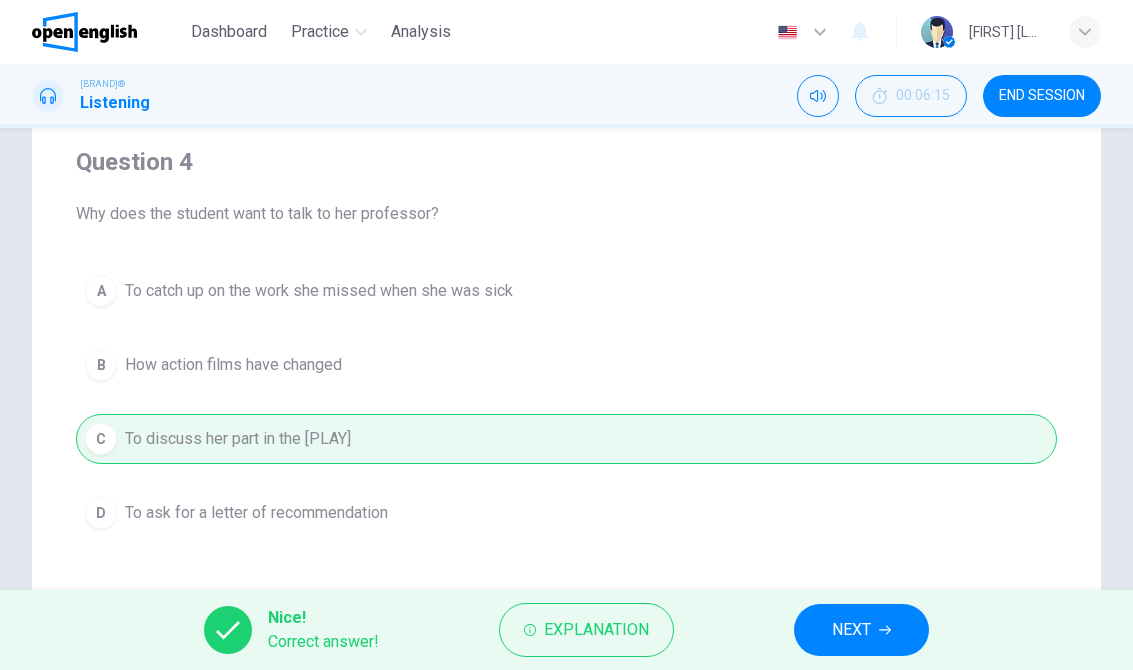 click on "NEXT" at bounding box center (851, 630) 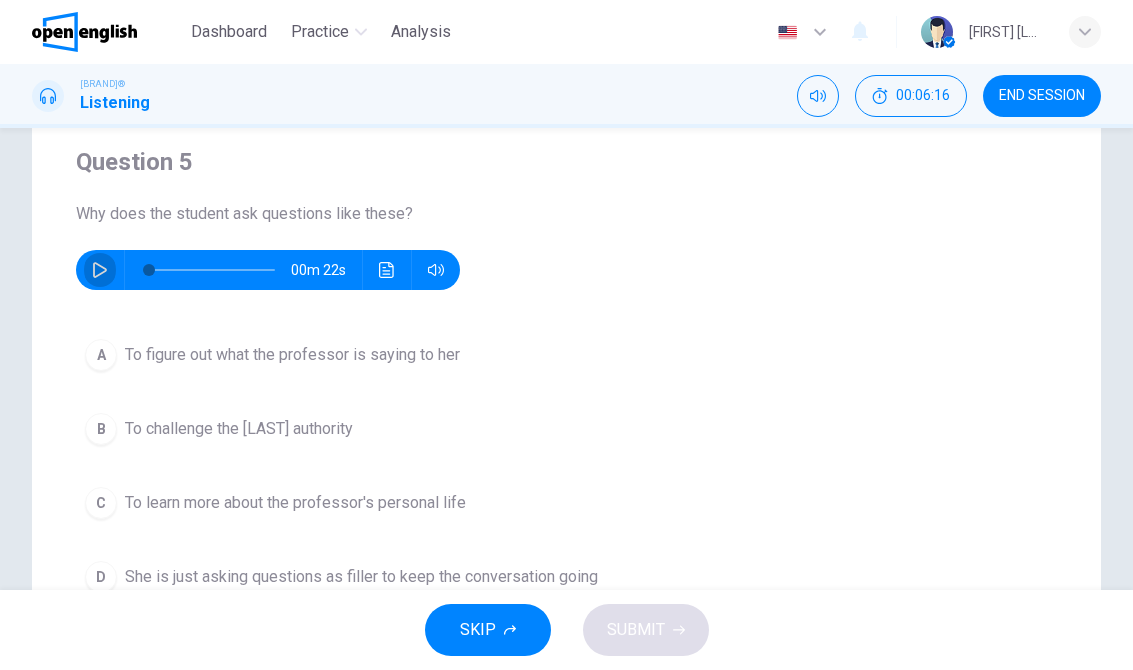 click at bounding box center [100, 270] 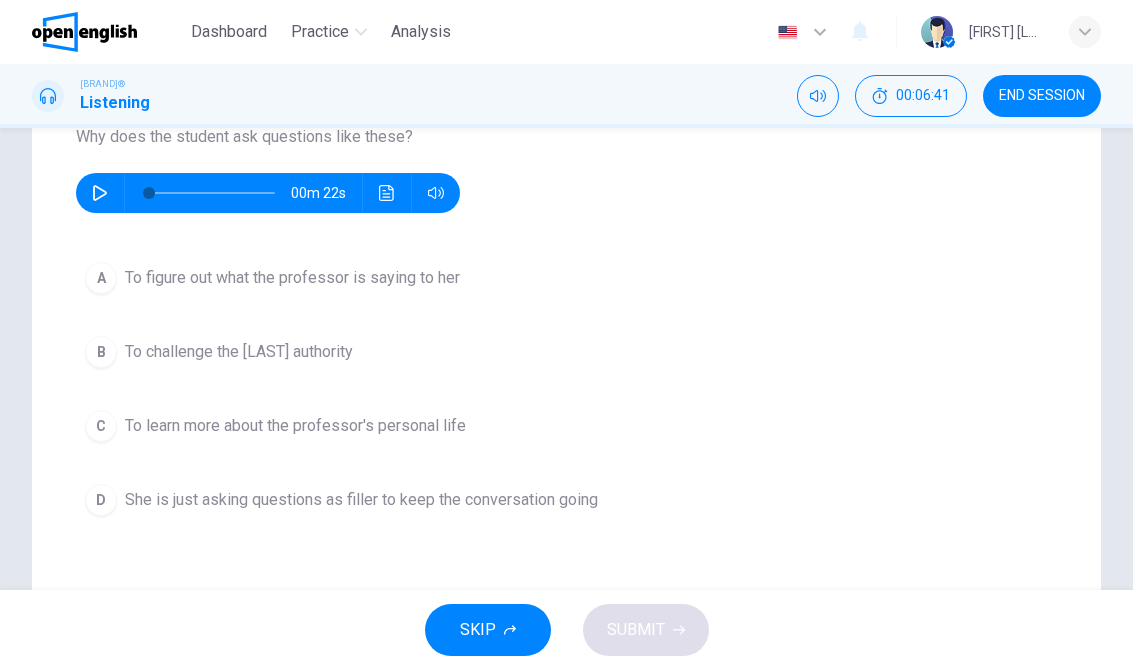 scroll, scrollTop: 237, scrollLeft: 0, axis: vertical 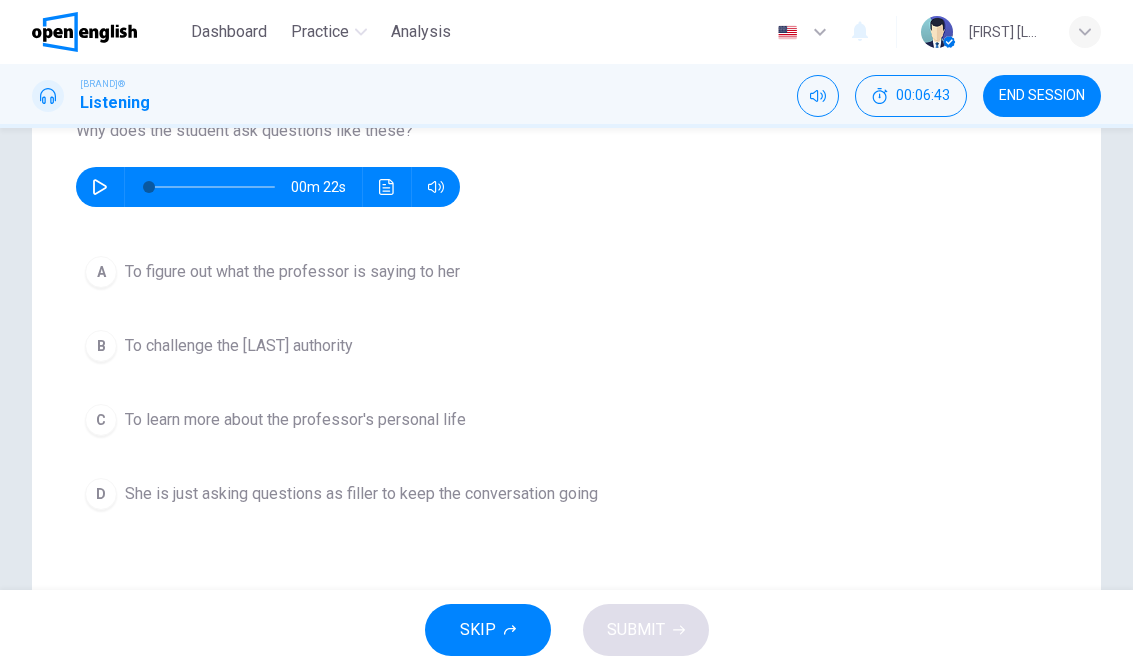 click on "To figure out what the professor is saying to her" at bounding box center [292, 272] 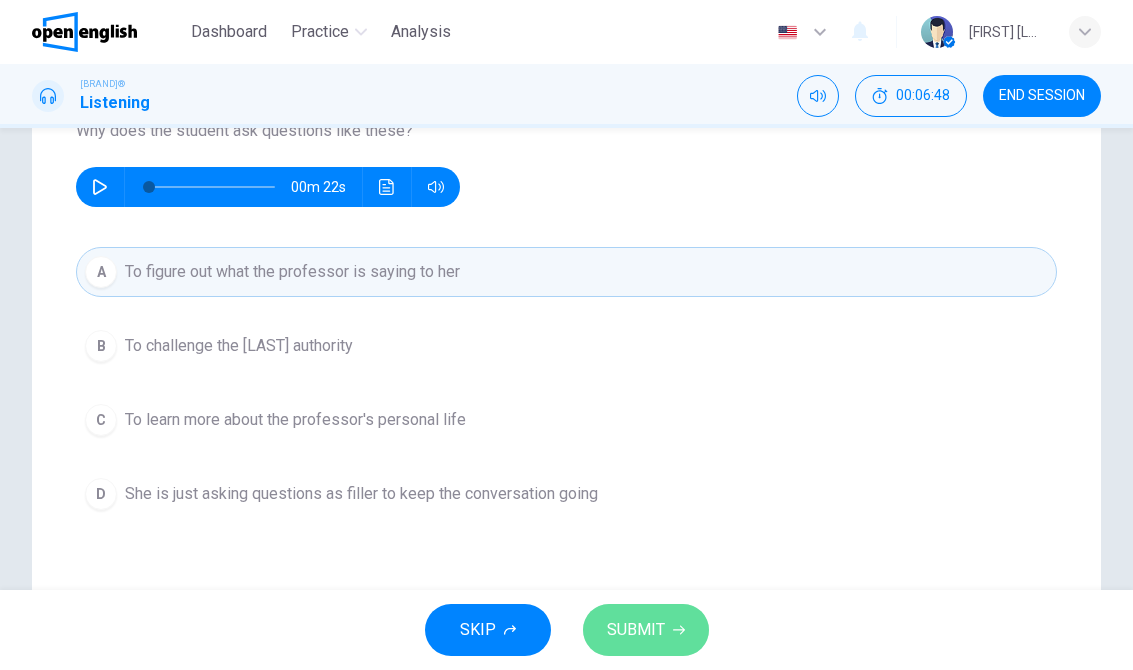 click on "SUBMIT" at bounding box center [636, 630] 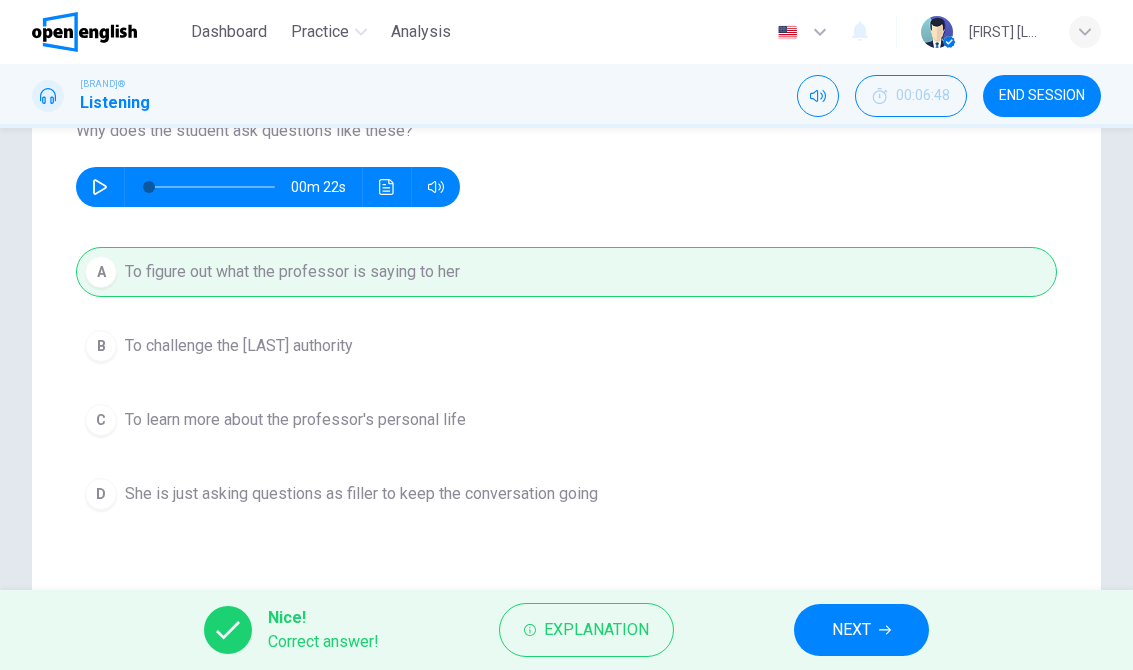 click on "NEXT" at bounding box center [851, 630] 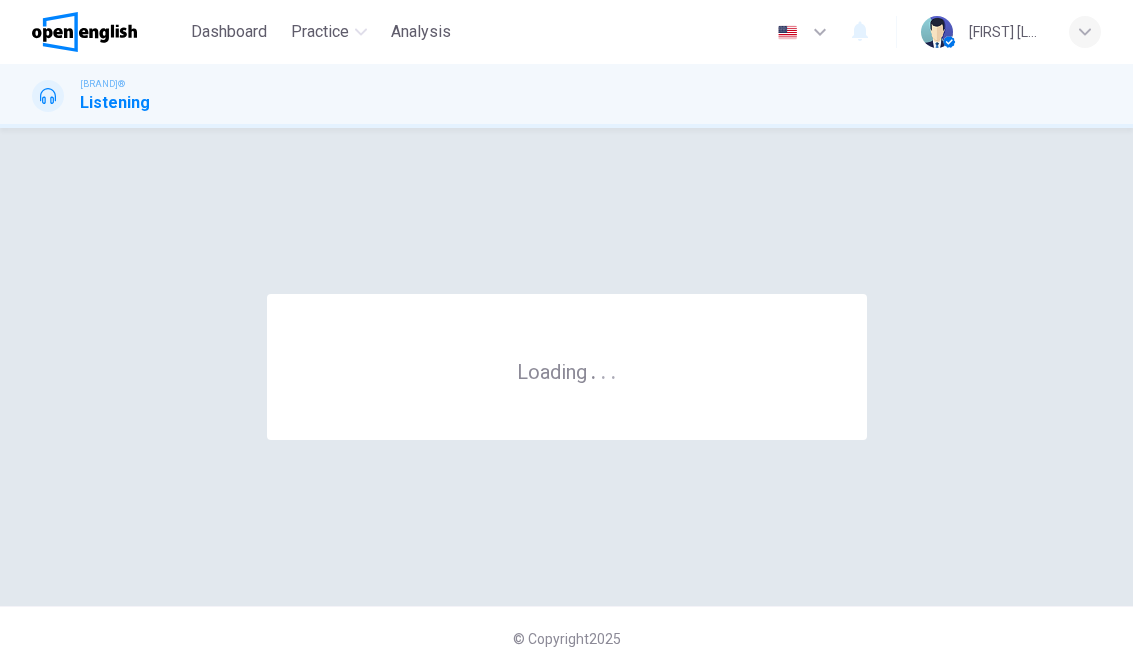 scroll, scrollTop: 0, scrollLeft: 0, axis: both 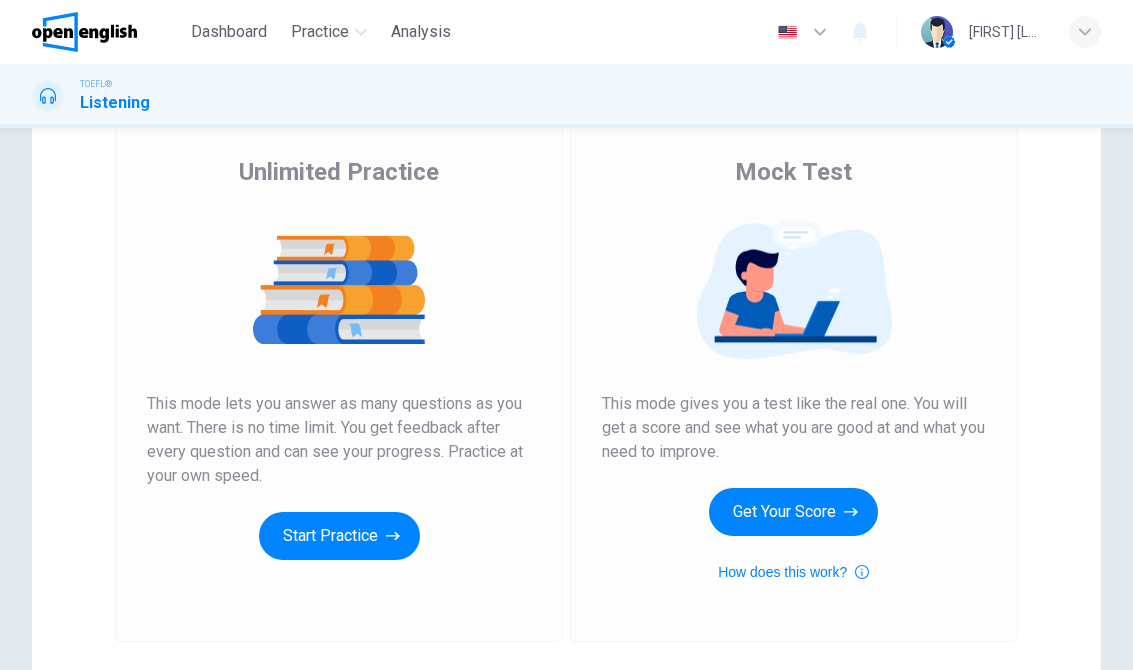 click on "Start Practice" at bounding box center (339, 536) 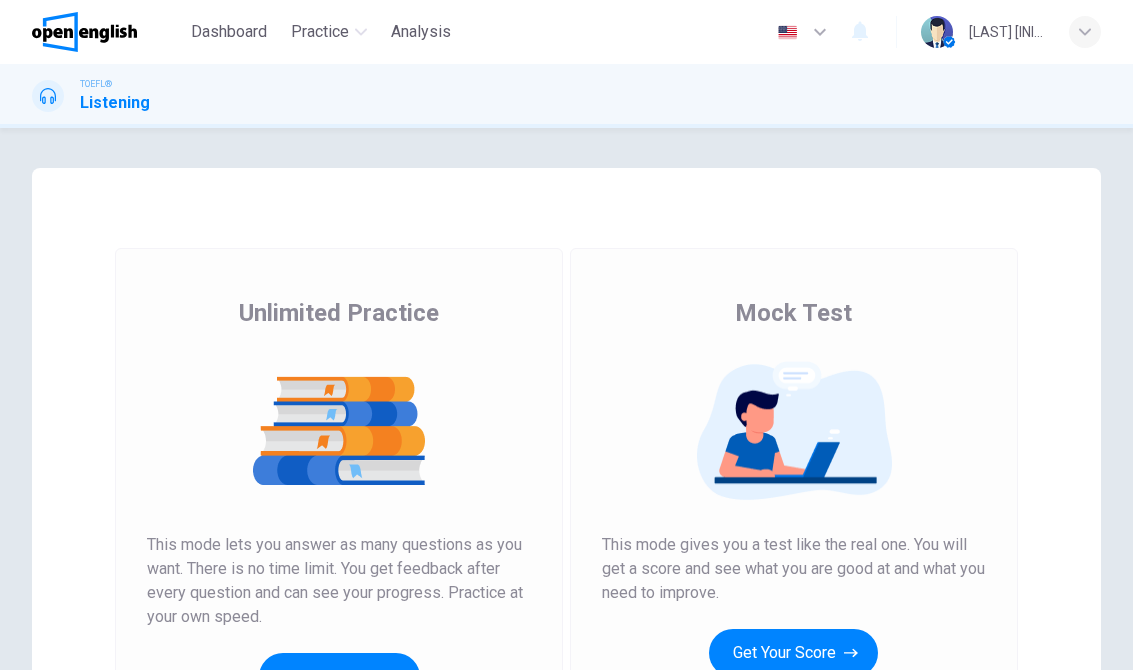 scroll, scrollTop: 0, scrollLeft: 0, axis: both 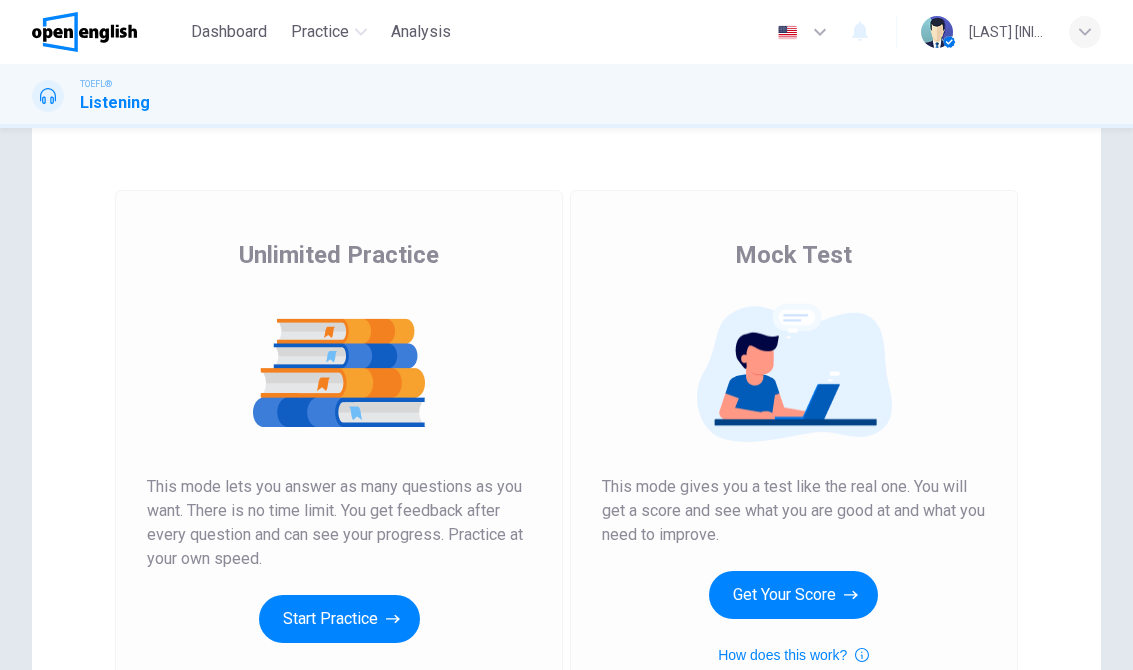 click at bounding box center (393, 619) 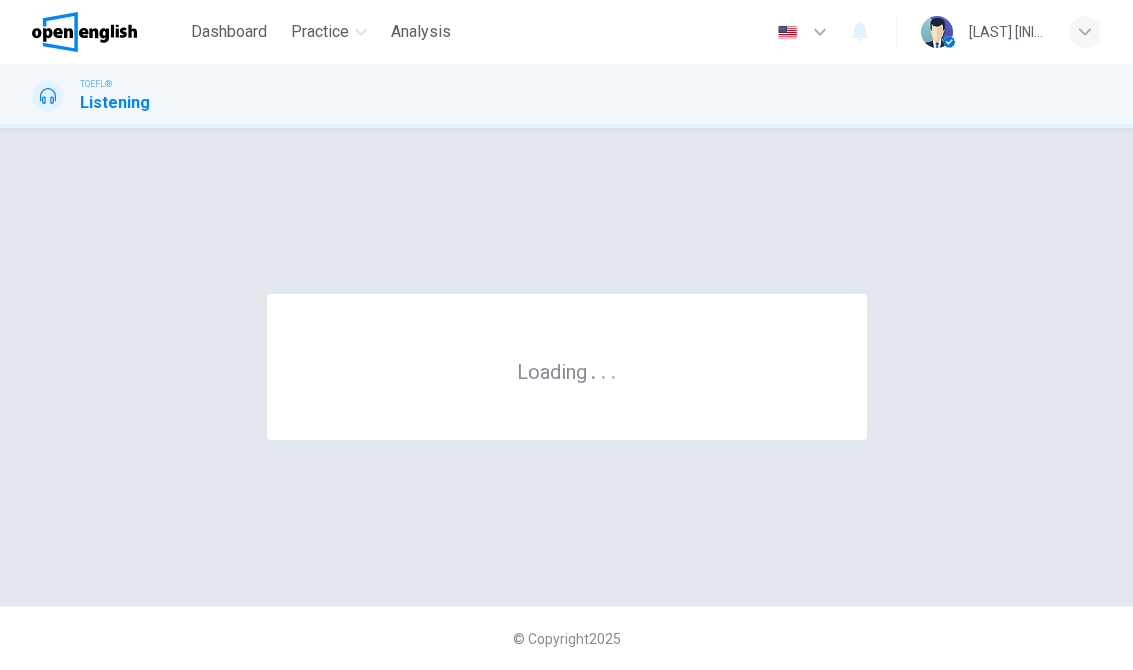 scroll, scrollTop: 0, scrollLeft: 0, axis: both 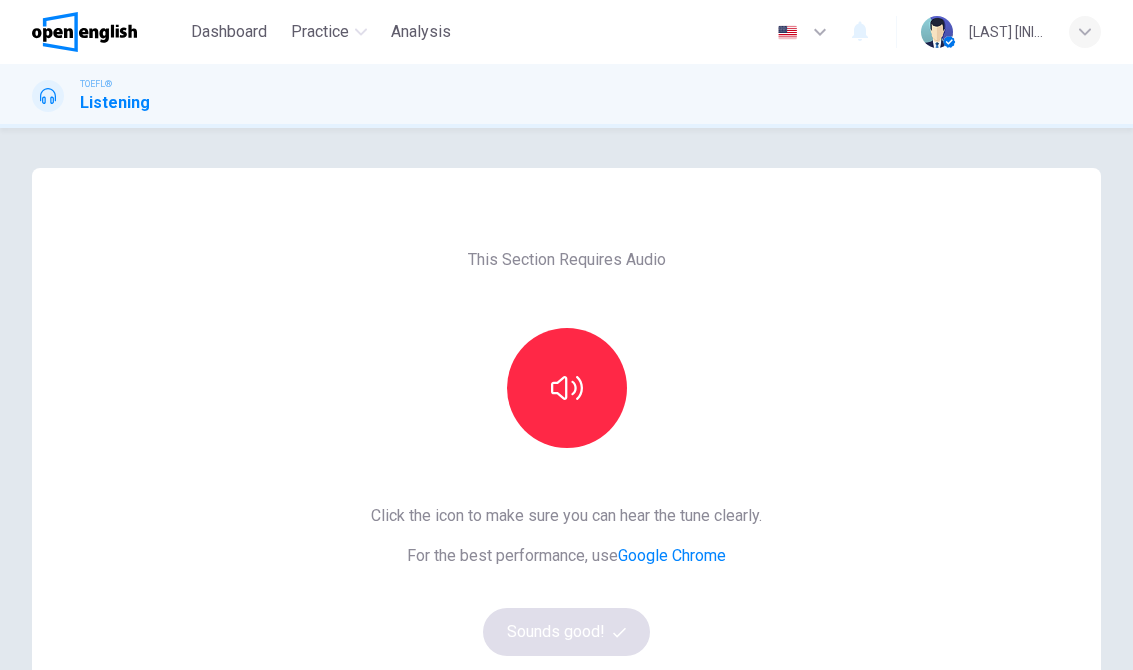 click at bounding box center [567, 388] 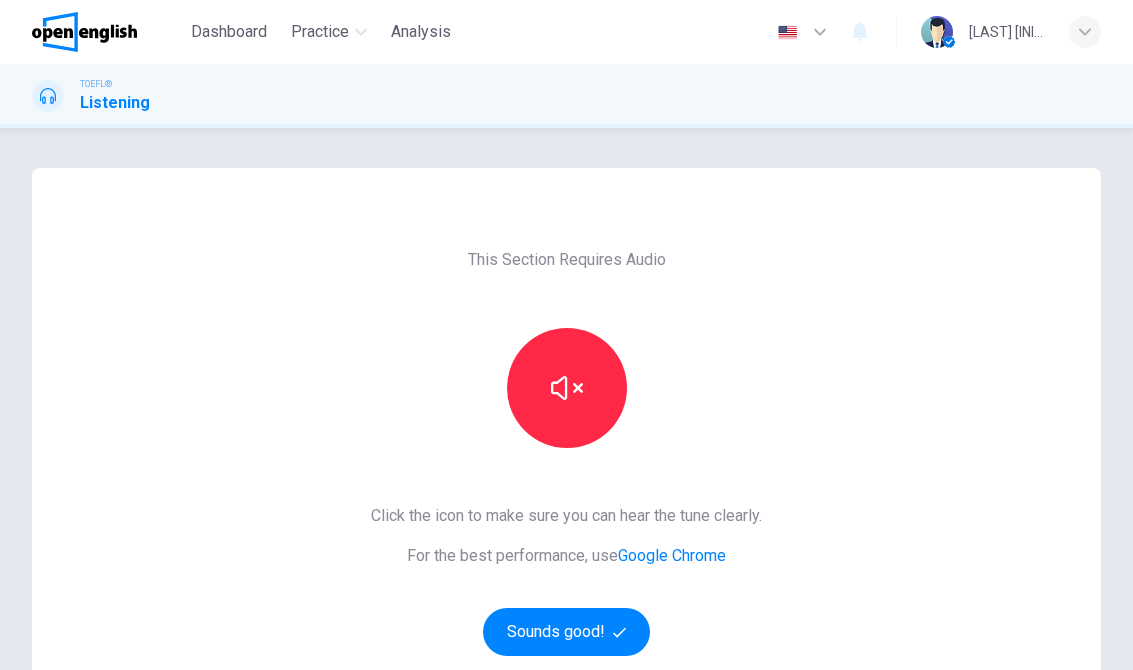click on "Sounds good!" at bounding box center [567, 632] 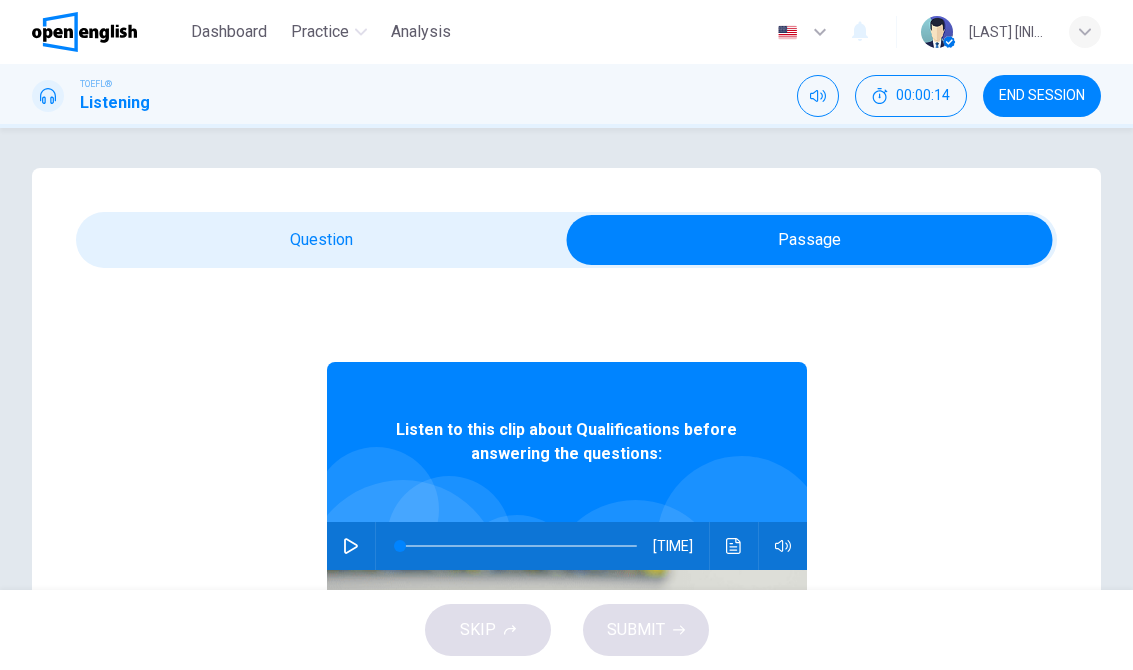 click on "[TIME]" at bounding box center [567, 546] 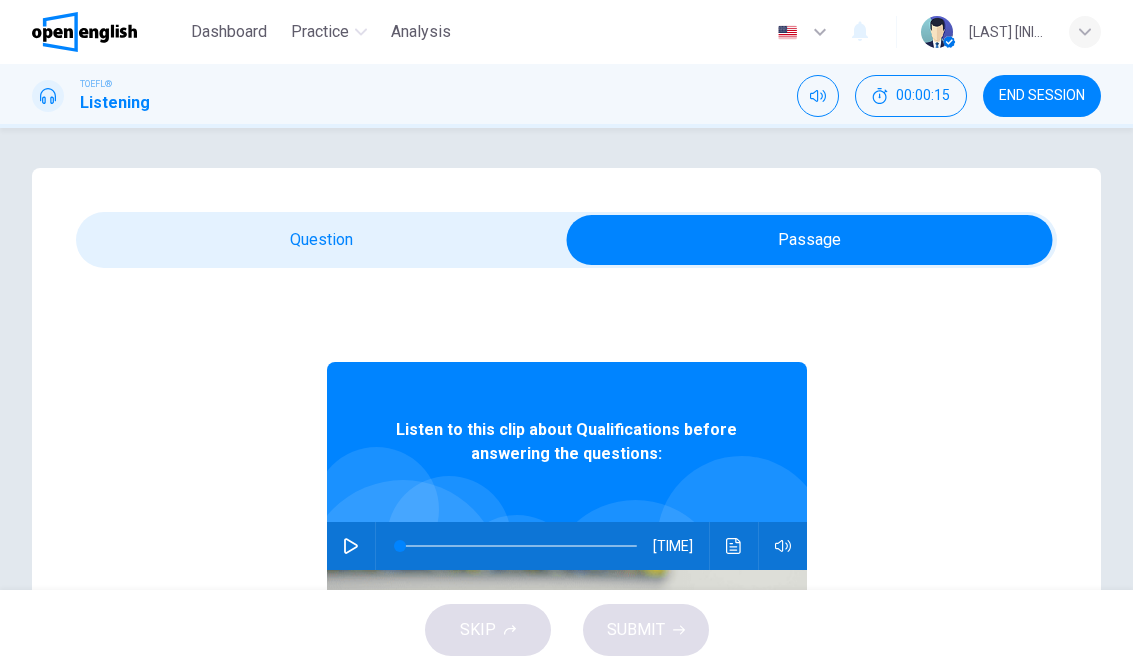 click at bounding box center [351, 546] 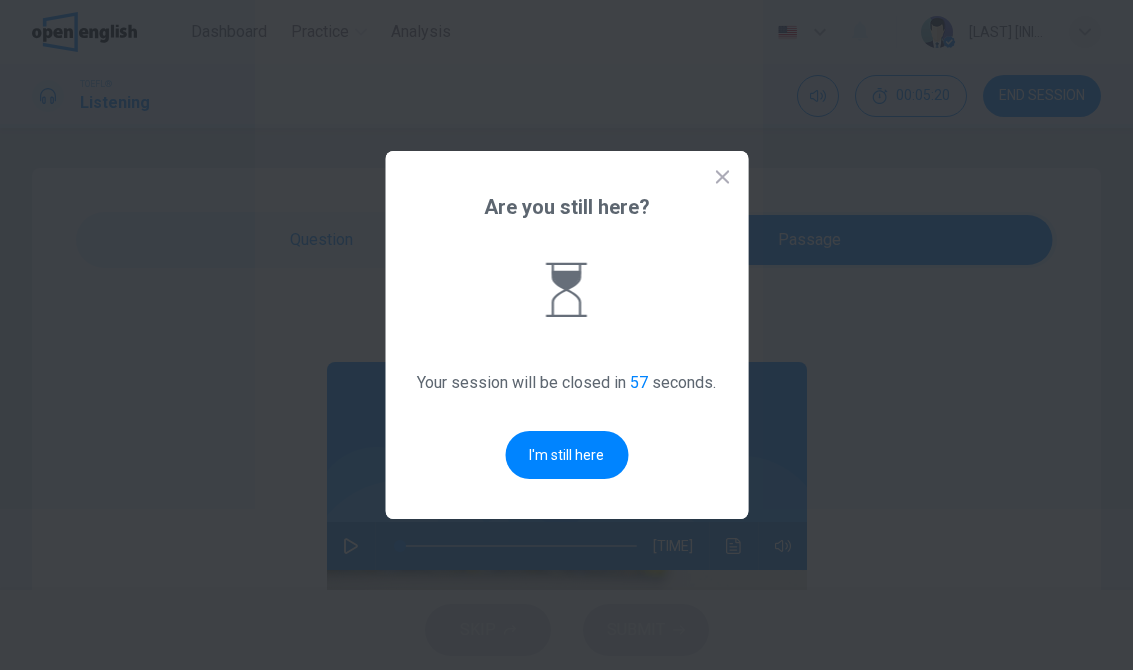 click on "I'm still here" at bounding box center (566, 455) 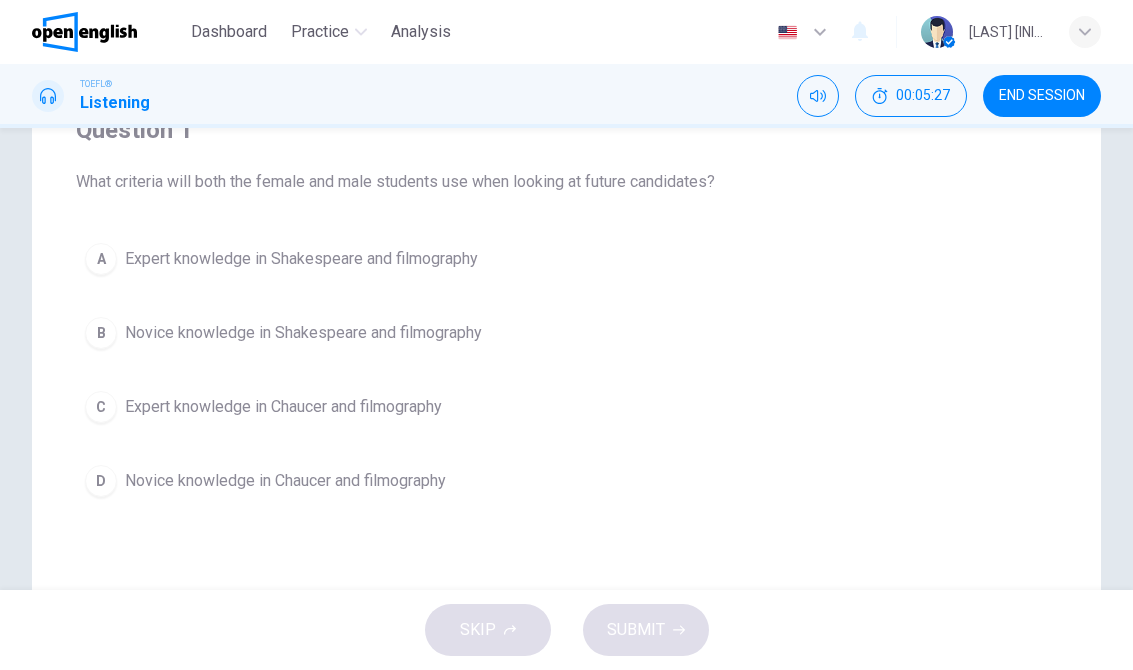 scroll, scrollTop: 187, scrollLeft: 0, axis: vertical 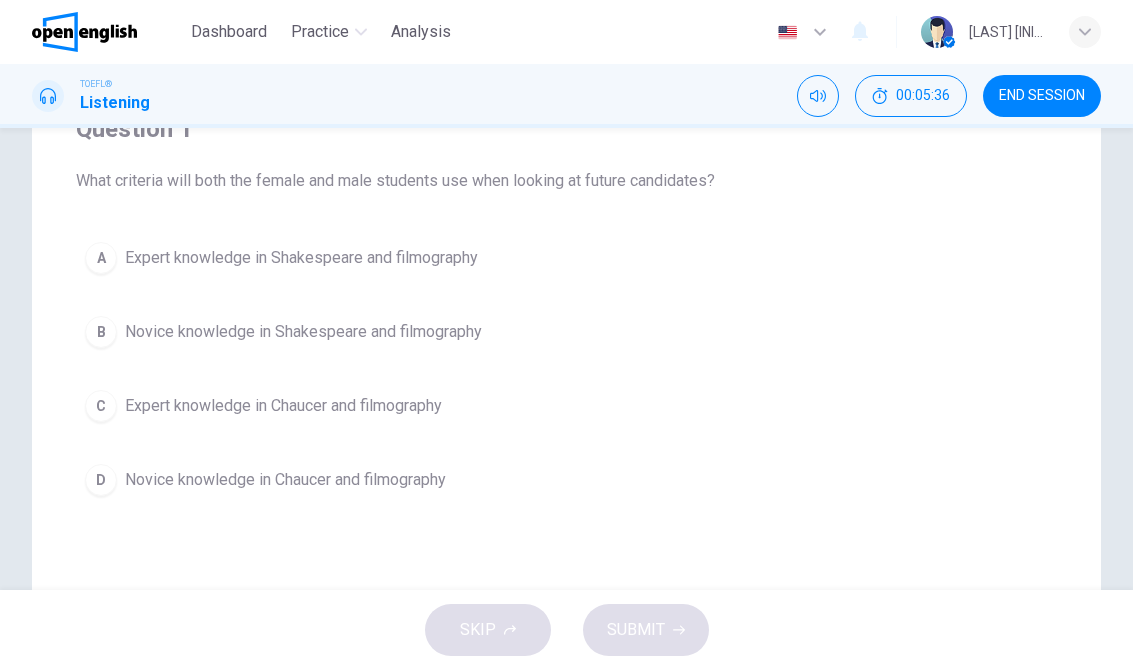 click on "Expert knowledge in Chaucer and filmography" at bounding box center [301, 258] 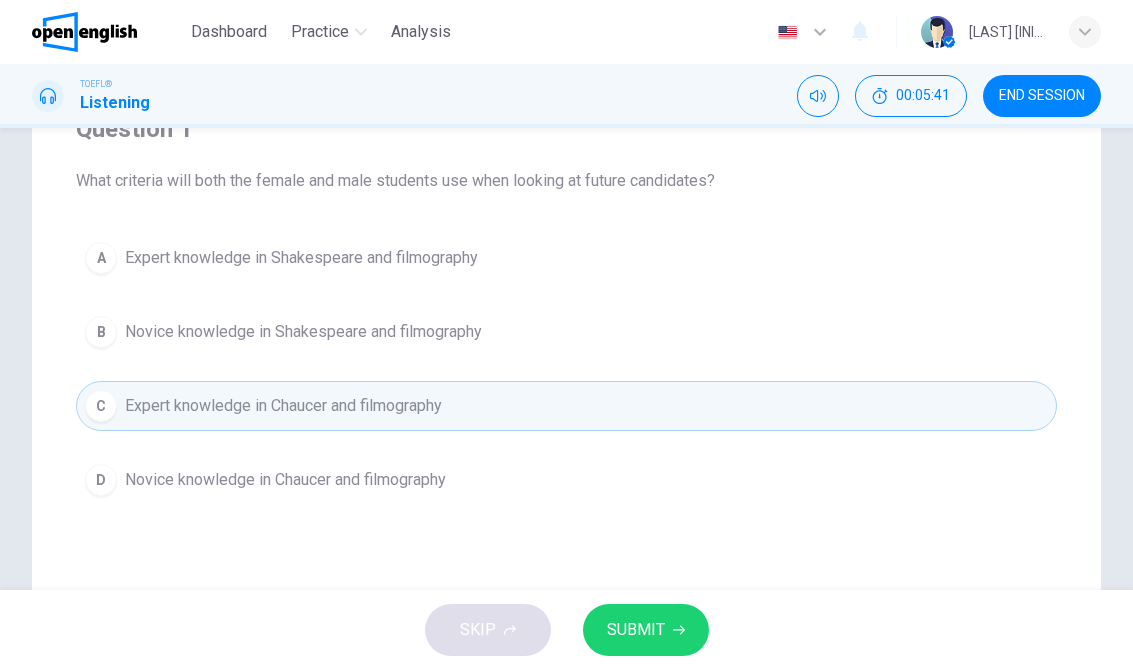click on "Expert knowledge in Shakespeare and filmography" at bounding box center [301, 258] 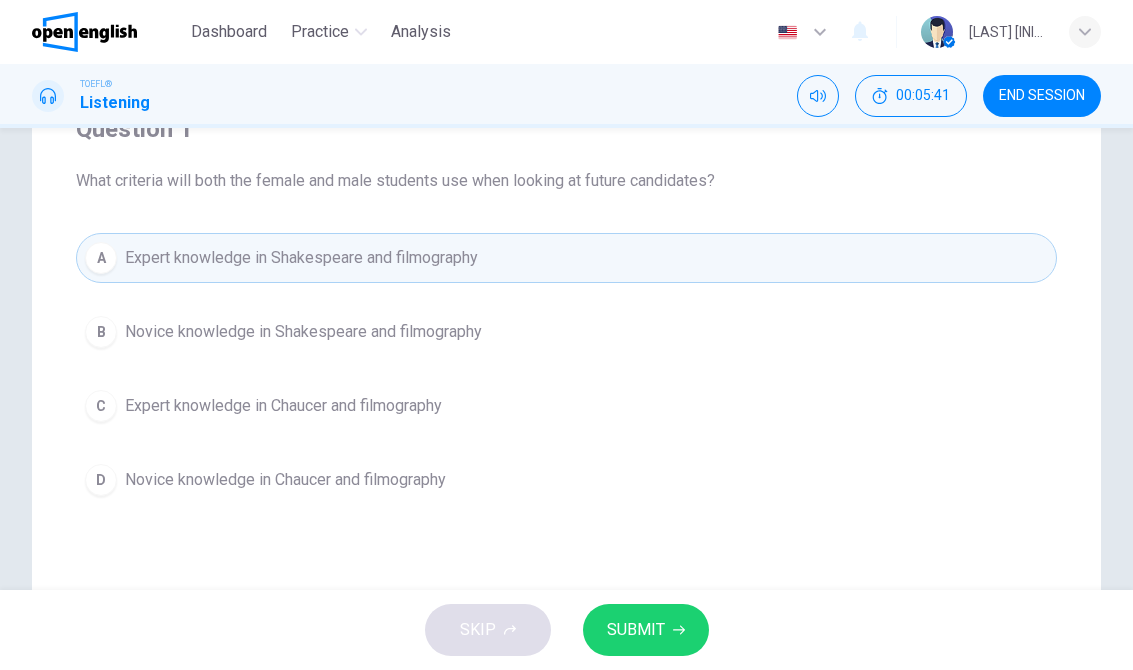 click on "SUBMIT" at bounding box center (636, 630) 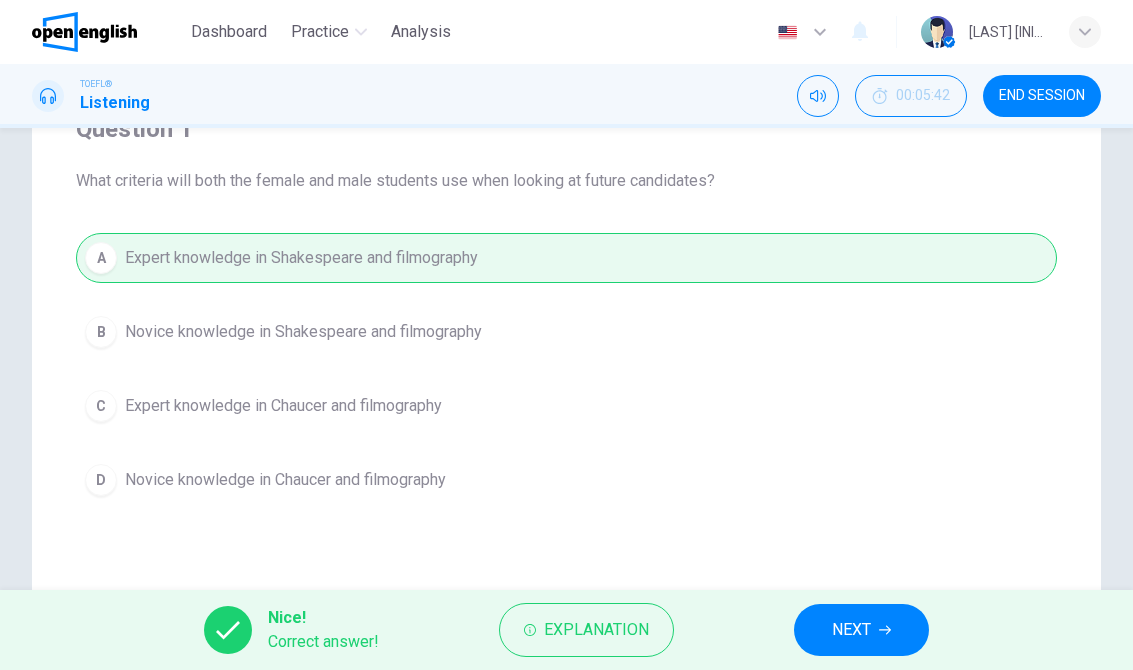 click on "NEXT" at bounding box center (851, 630) 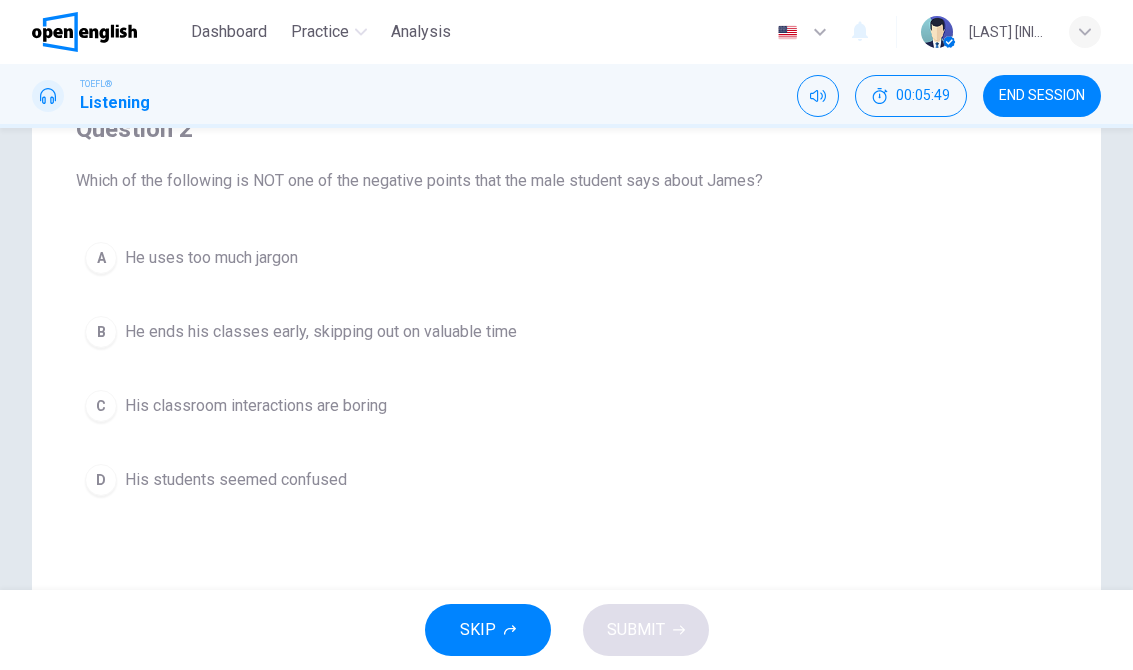 click on "B He ends his classes early, skipping out on valuable time" at bounding box center [566, 332] 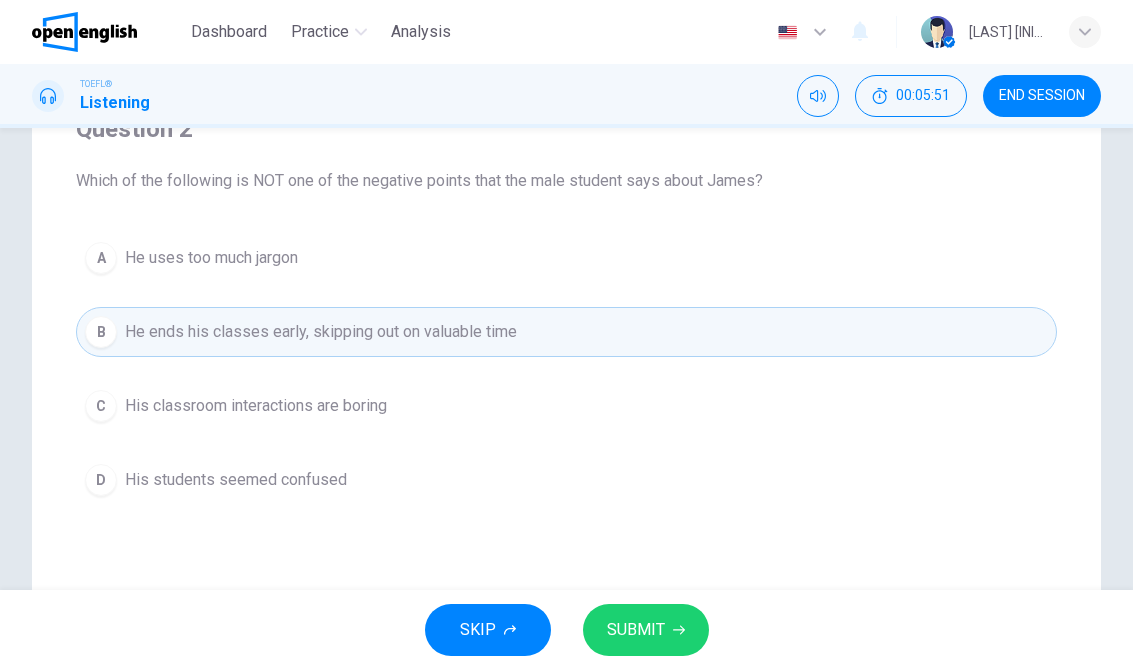 click on "SUBMIT" at bounding box center [636, 630] 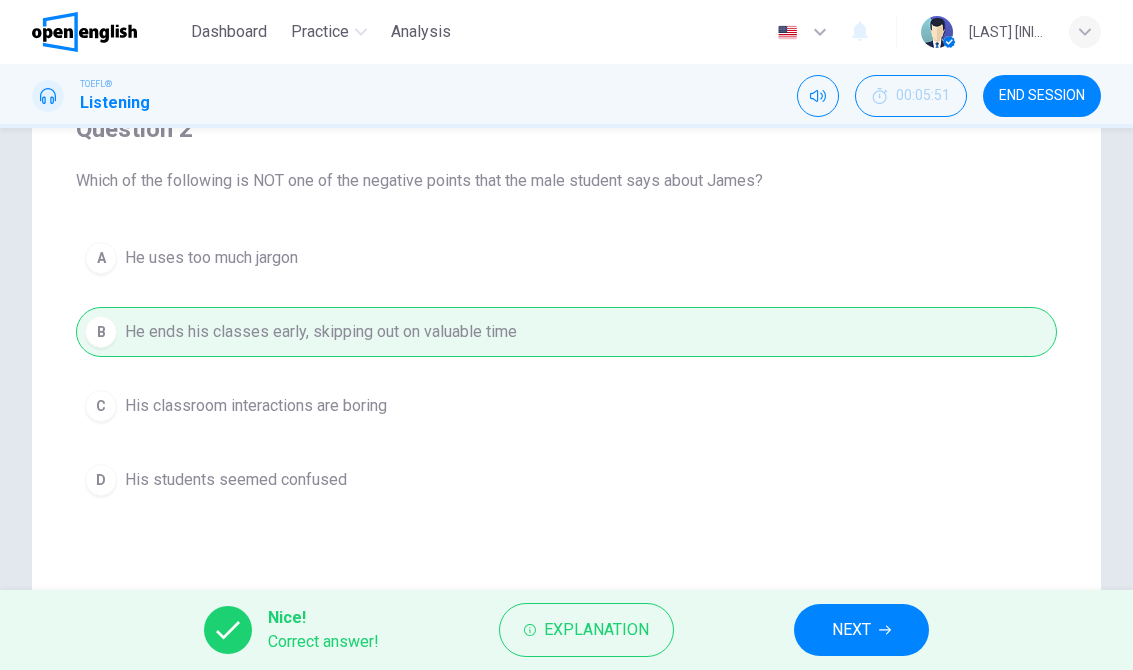 click on "NEXT" at bounding box center (851, 630) 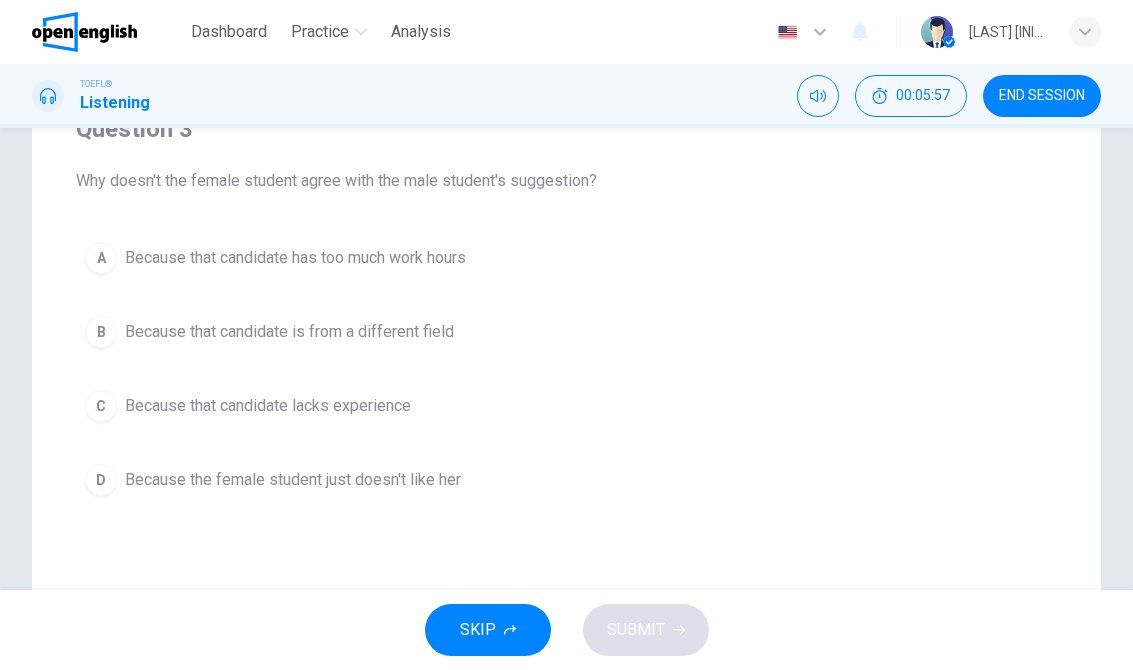 click on "Because that candidate lacks experience" at bounding box center [295, 258] 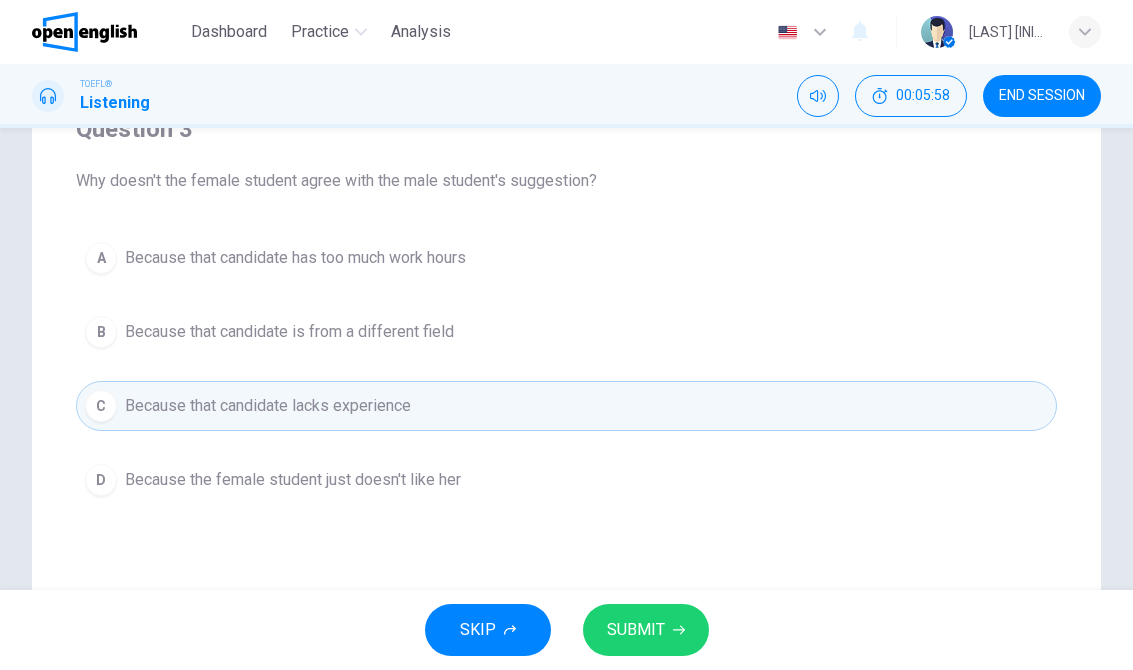 click on "SUBMIT" at bounding box center [636, 630] 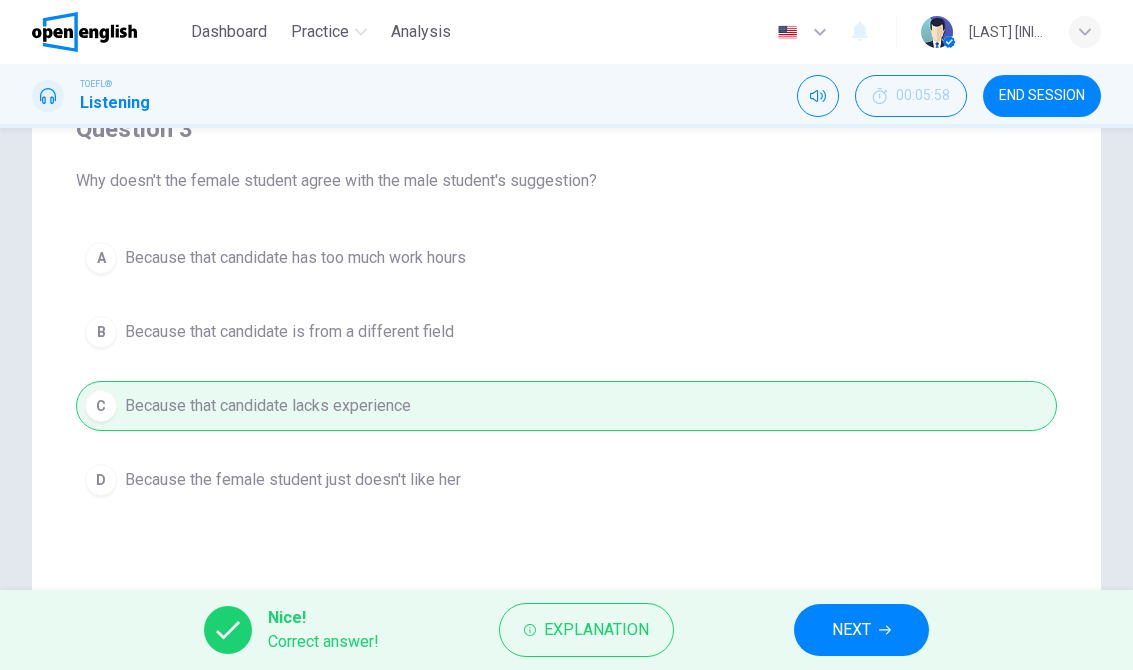 click on "NEXT" at bounding box center [851, 630] 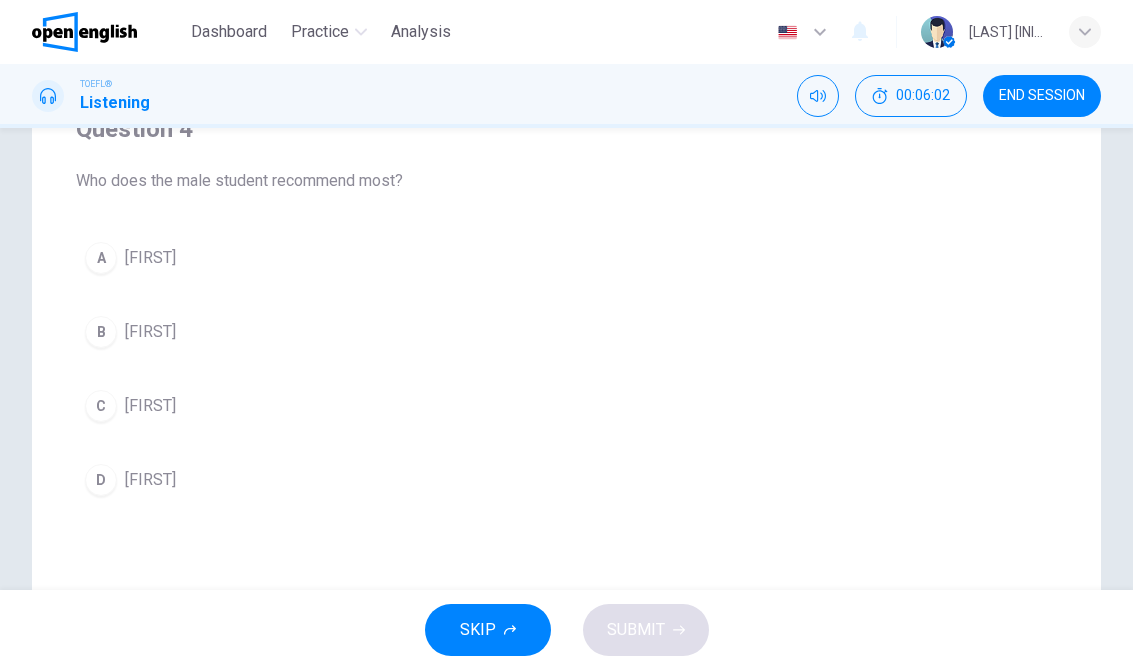 click on "Amilia" at bounding box center (150, 258) 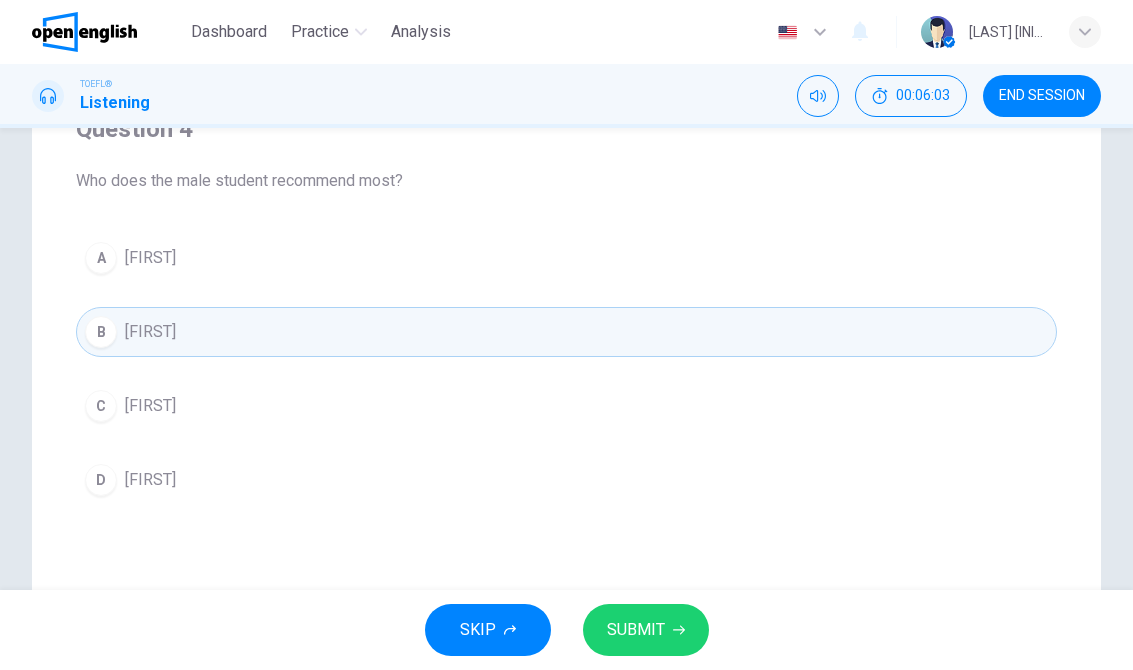 click on "SUBMIT" at bounding box center (636, 630) 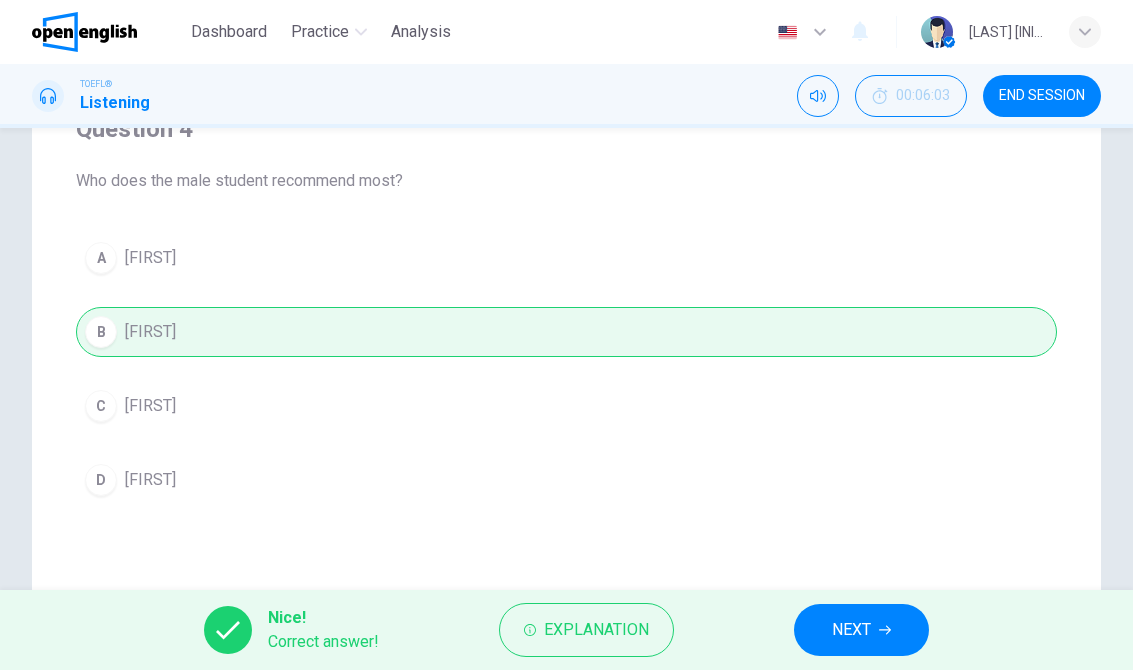click on "NEXT" at bounding box center (851, 630) 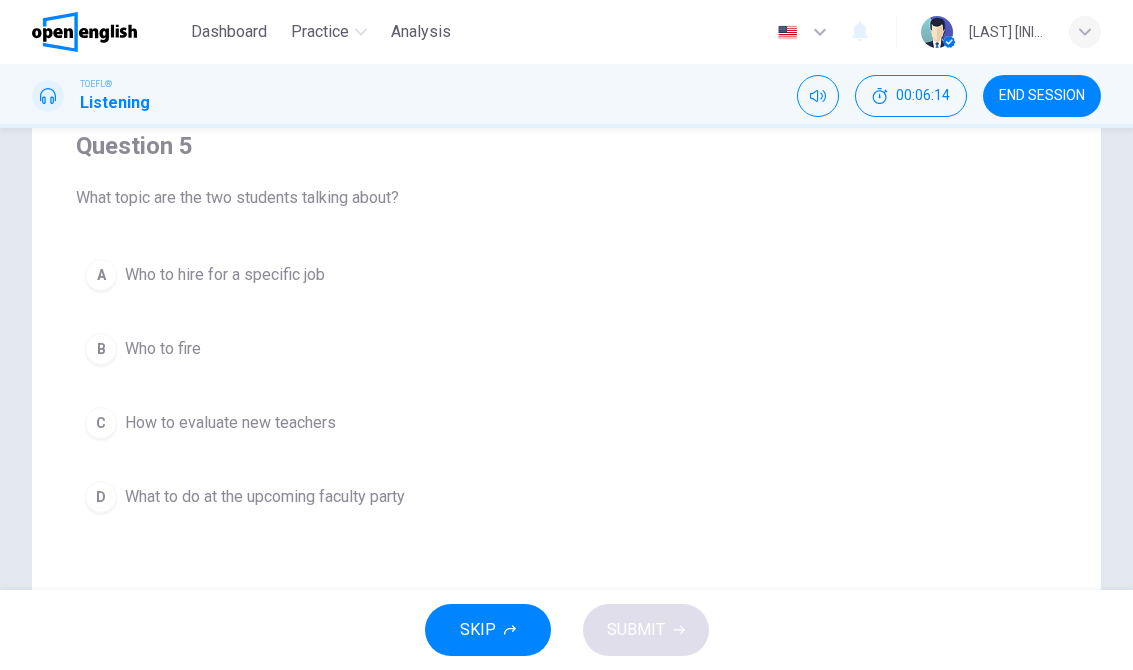 scroll, scrollTop: 173, scrollLeft: 0, axis: vertical 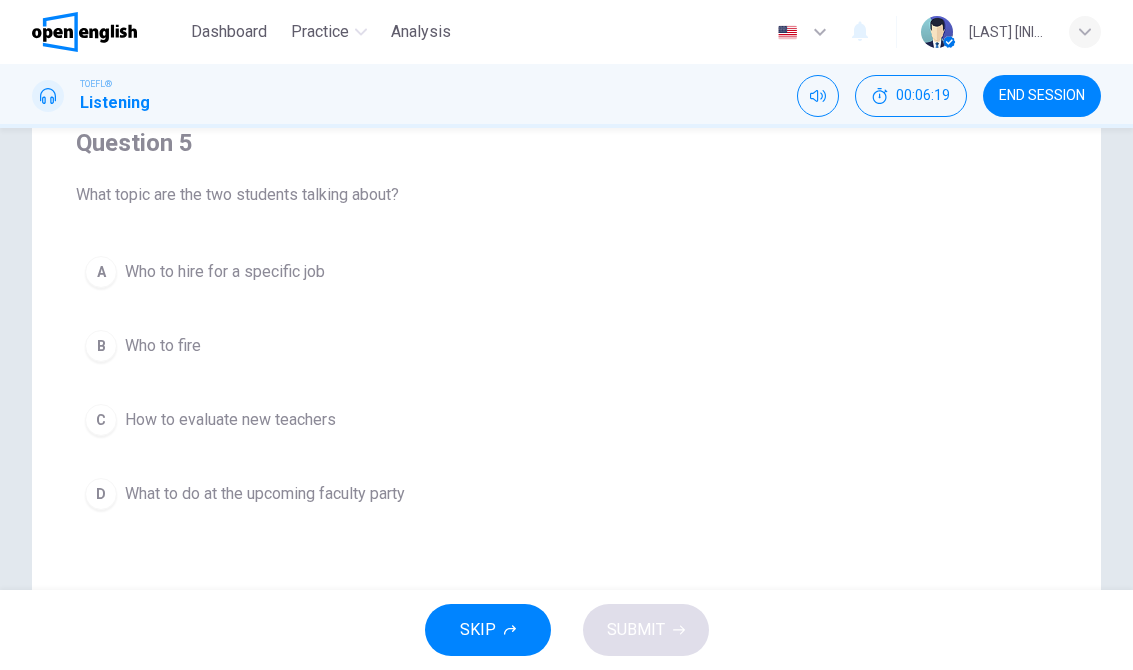 click on "B Who to fire" at bounding box center (566, 346) 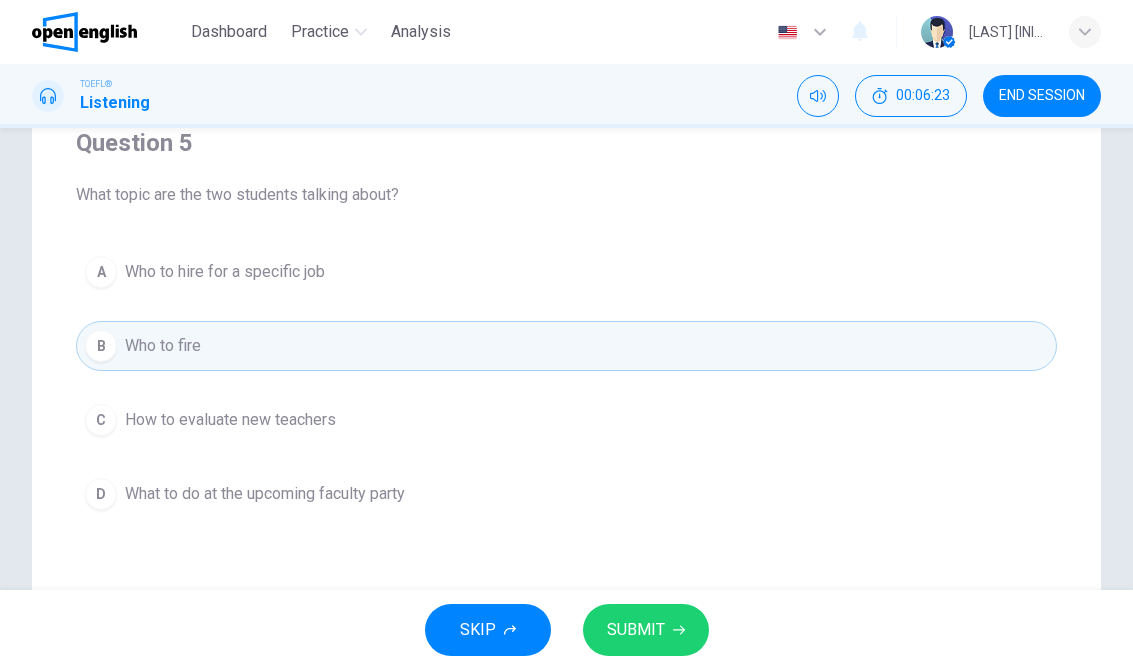 click on "A Who to hire for a specific job" at bounding box center [566, 272] 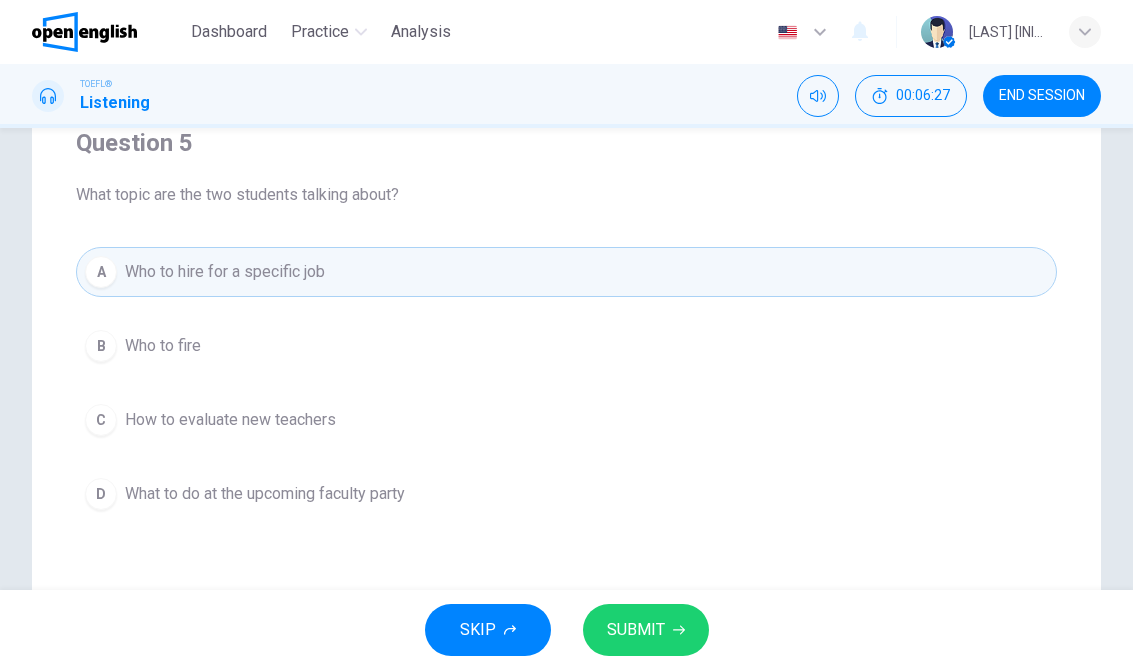 click on "SUBMIT" at bounding box center (636, 630) 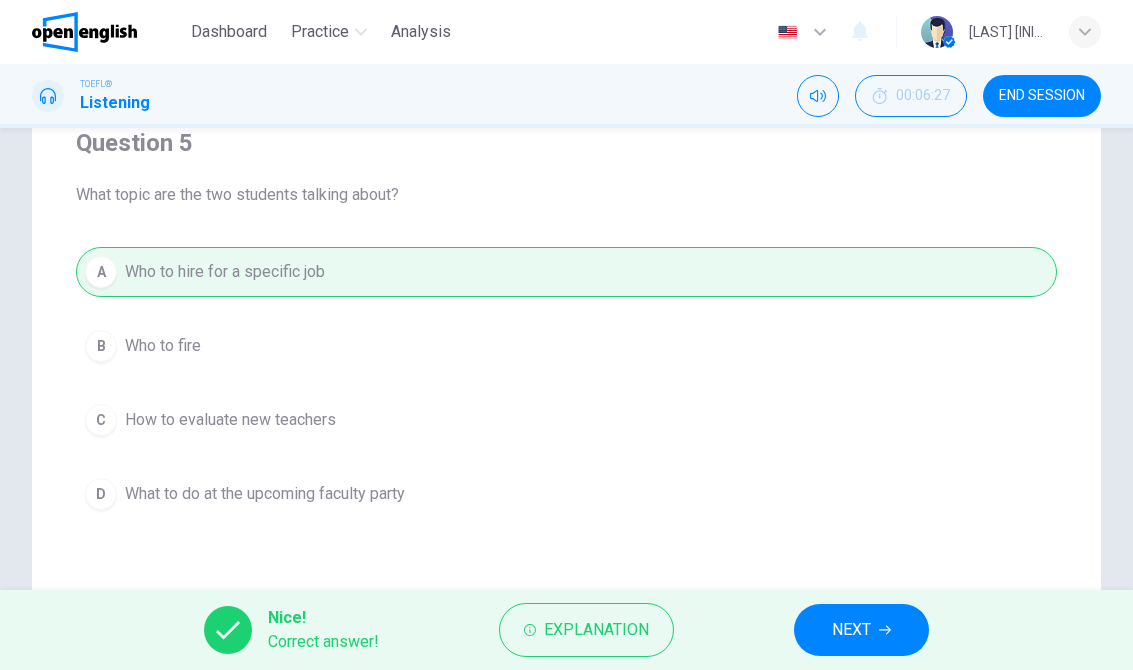 click on "NEXT" at bounding box center (861, 630) 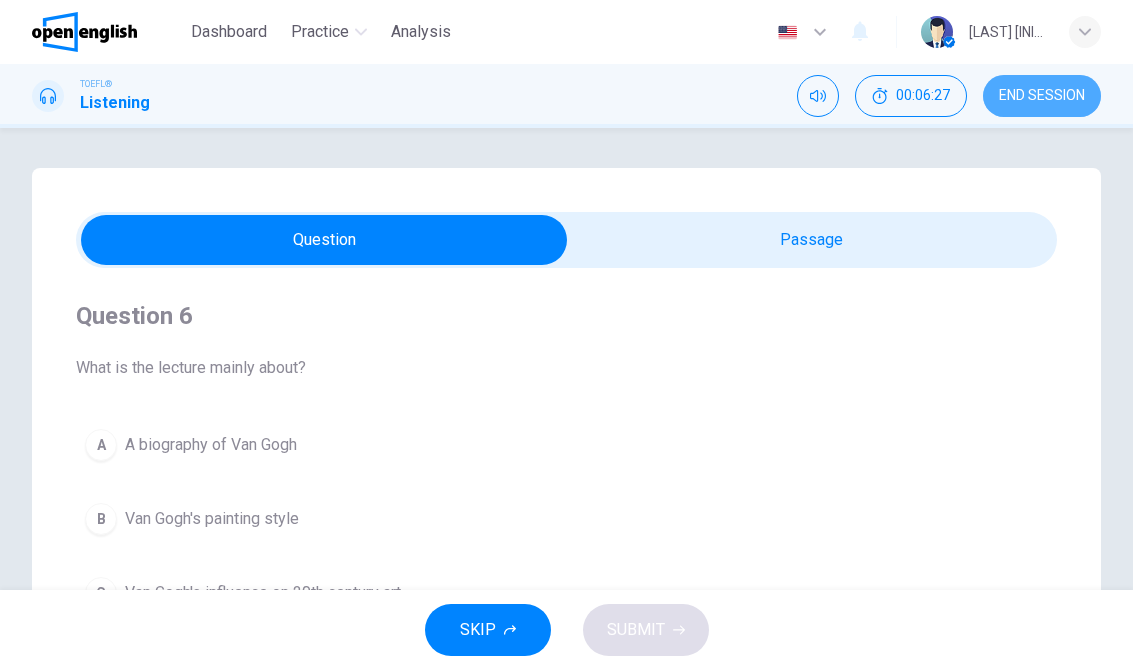 click on "END SESSION" at bounding box center [1042, 96] 